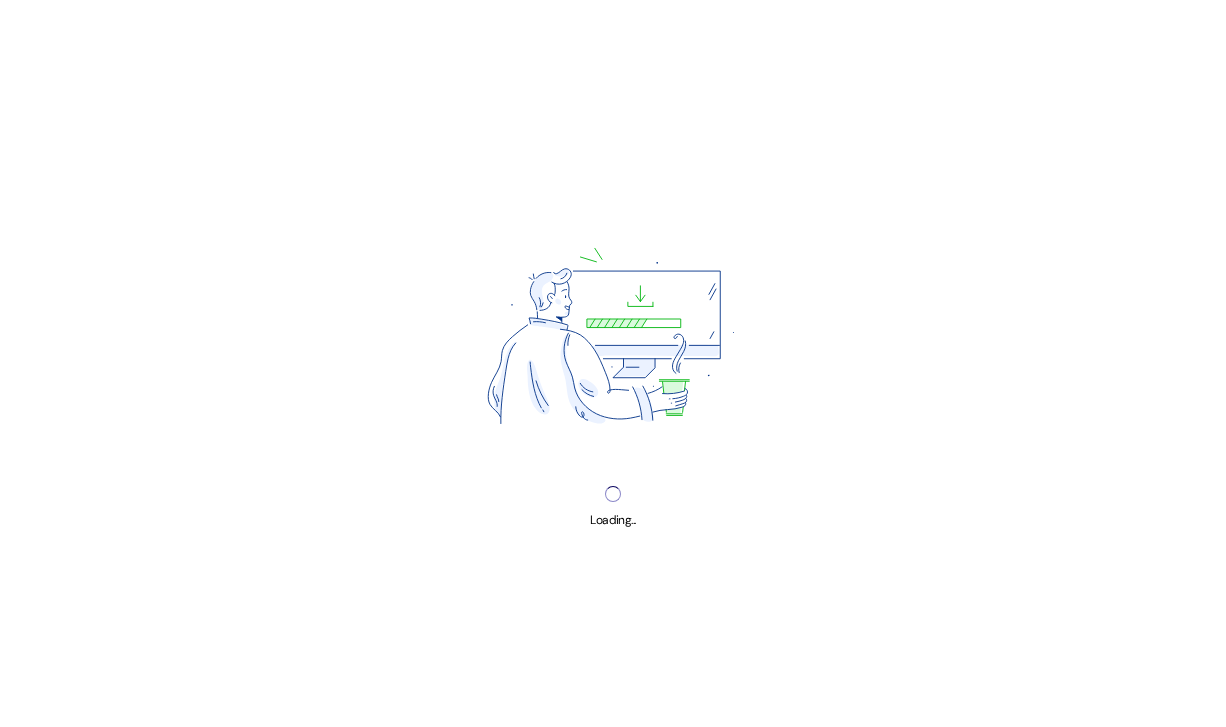 scroll, scrollTop: 0, scrollLeft: 0, axis: both 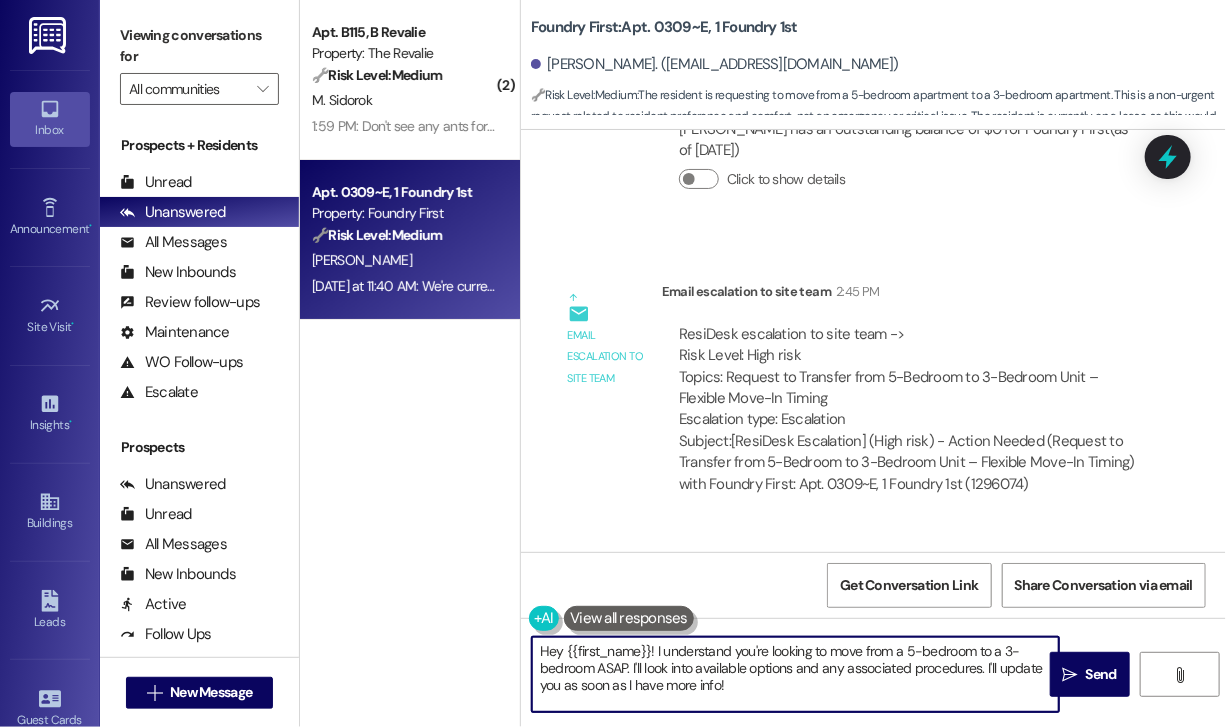 drag, startPoint x: 780, startPoint y: 684, endPoint x: 528, endPoint y: 642, distance: 255.47603 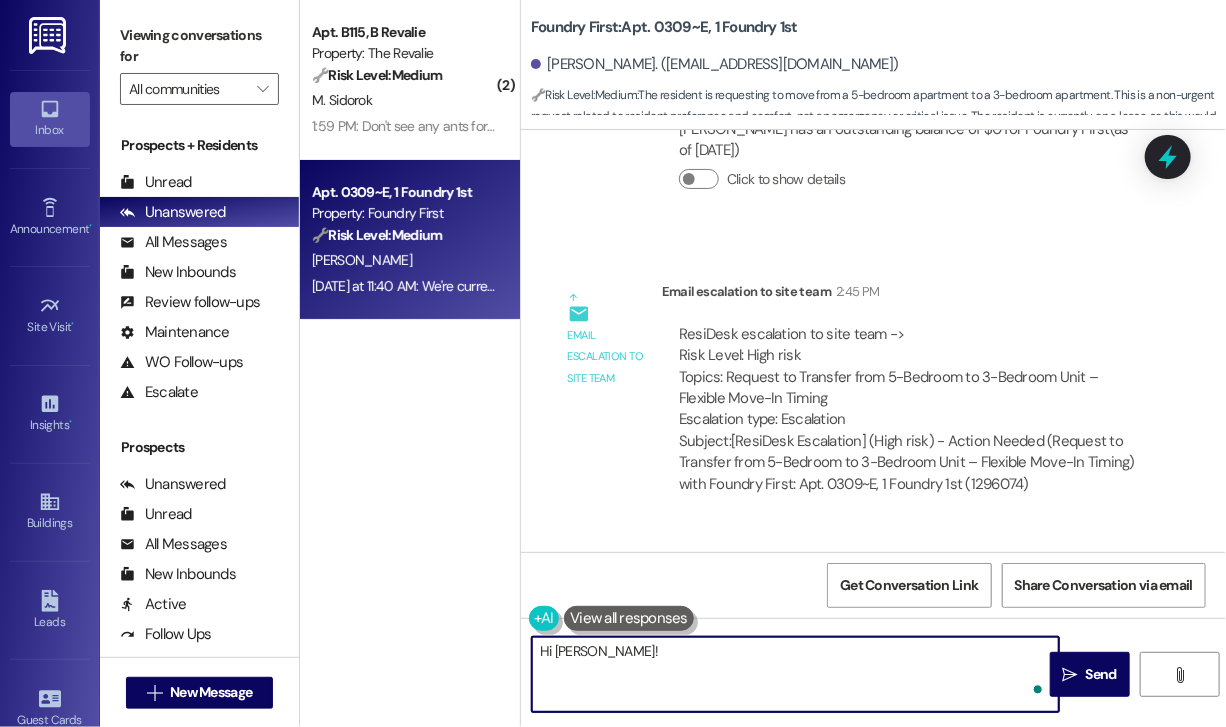 paste on "The site team shared that they’re unable to accommodate a transfer based on personal preferences. September pre-leasing is nearly complete, and availability is very limited at this time." 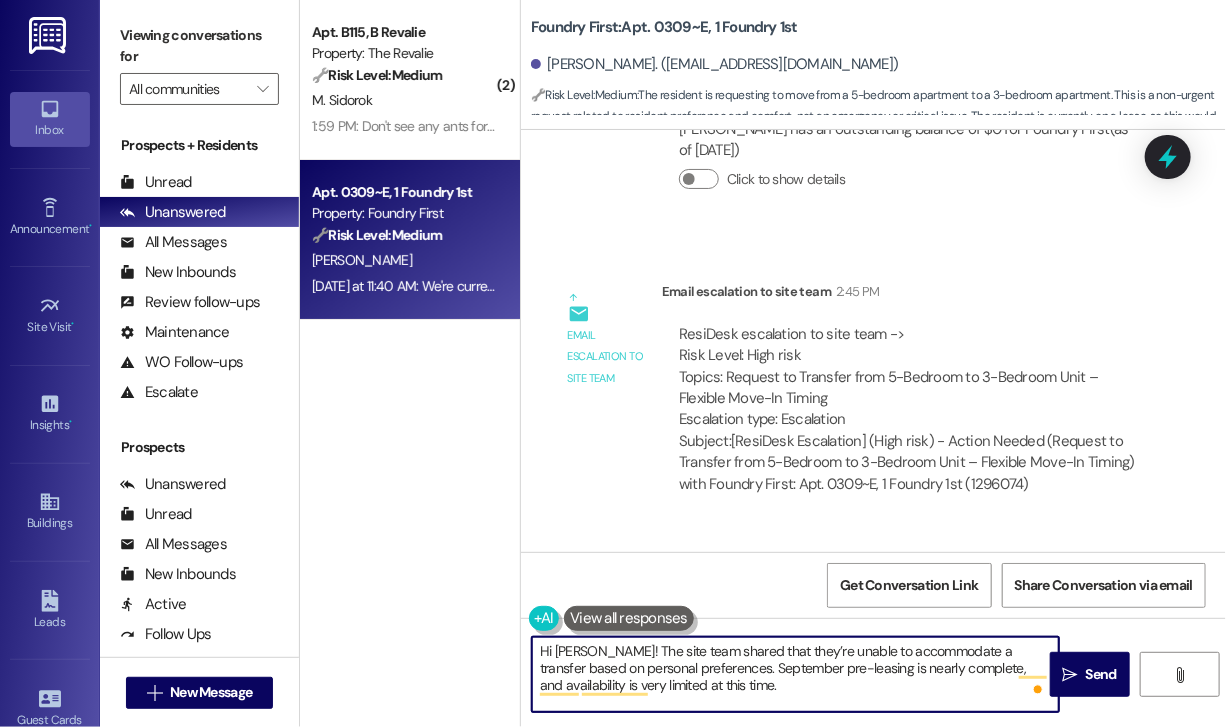 click on "Hi Xavier! The site team shared that they’re unable to accommodate a transfer based on personal preferences. September pre-leasing is nearly complete, and availability is very limited at this time." at bounding box center (795, 674) 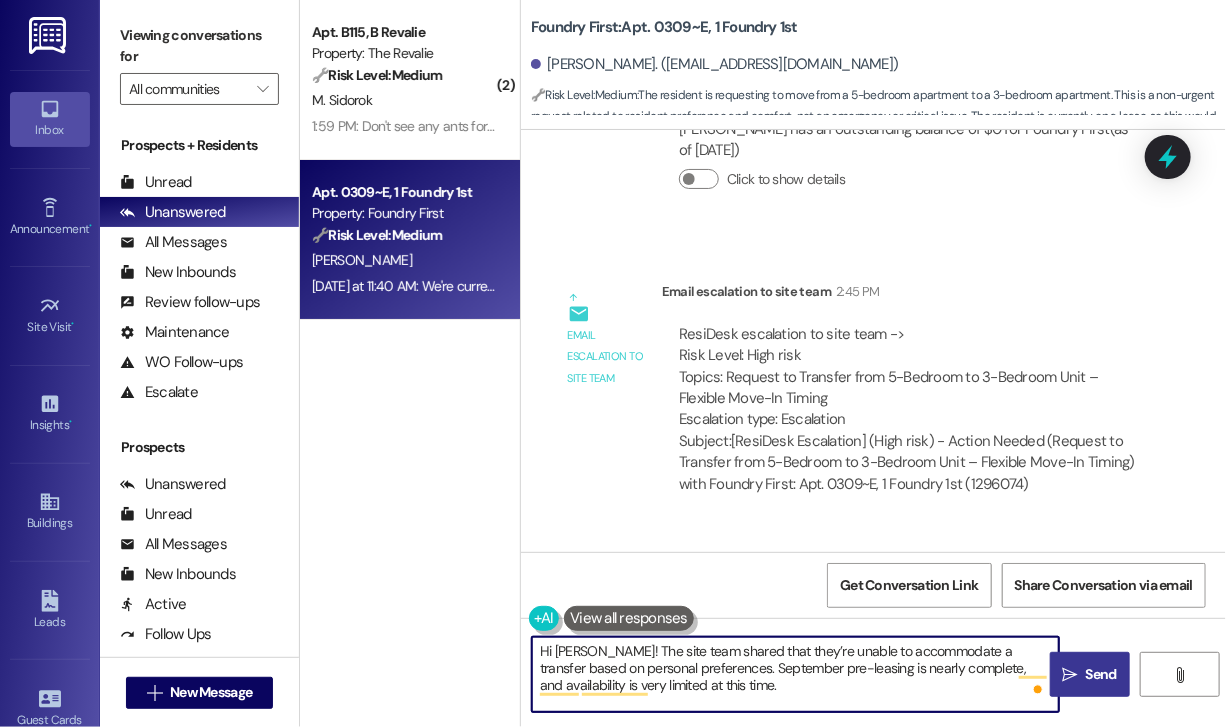 type on "Hi Xavier! The site team shared that they’re unable to accommodate a transfer based on personal preferences. September pre-leasing is nearly complete, and availability is very limited at this time." 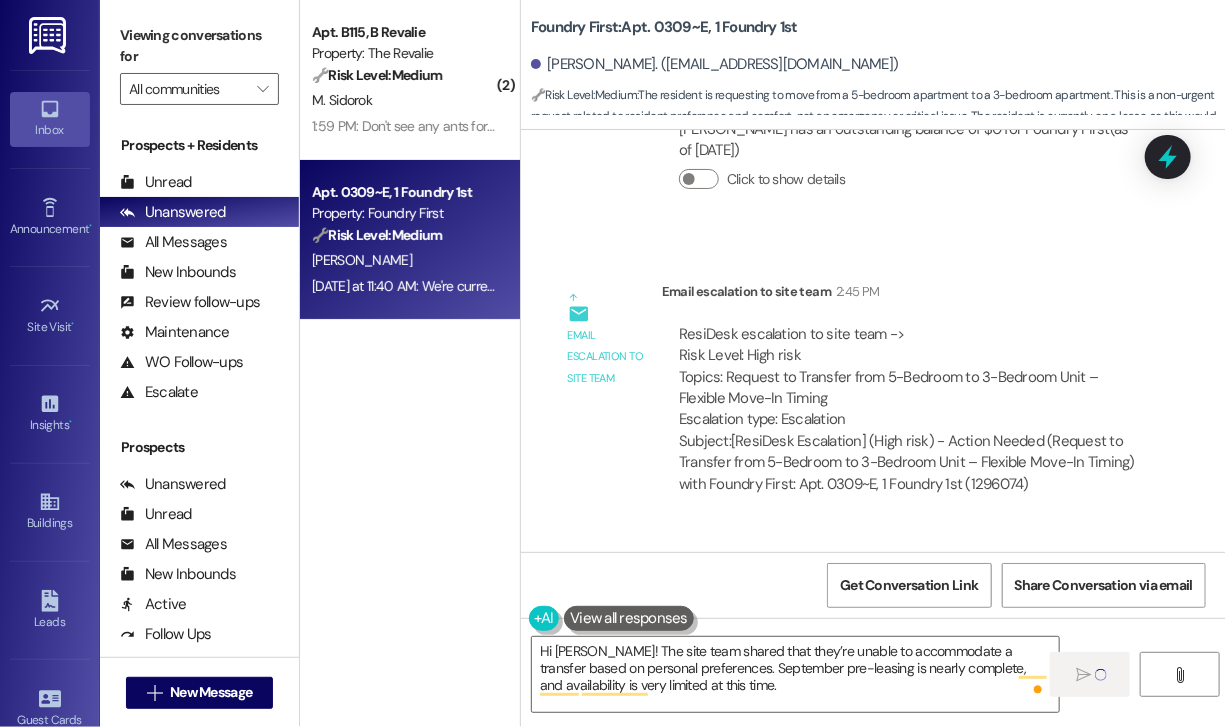 type 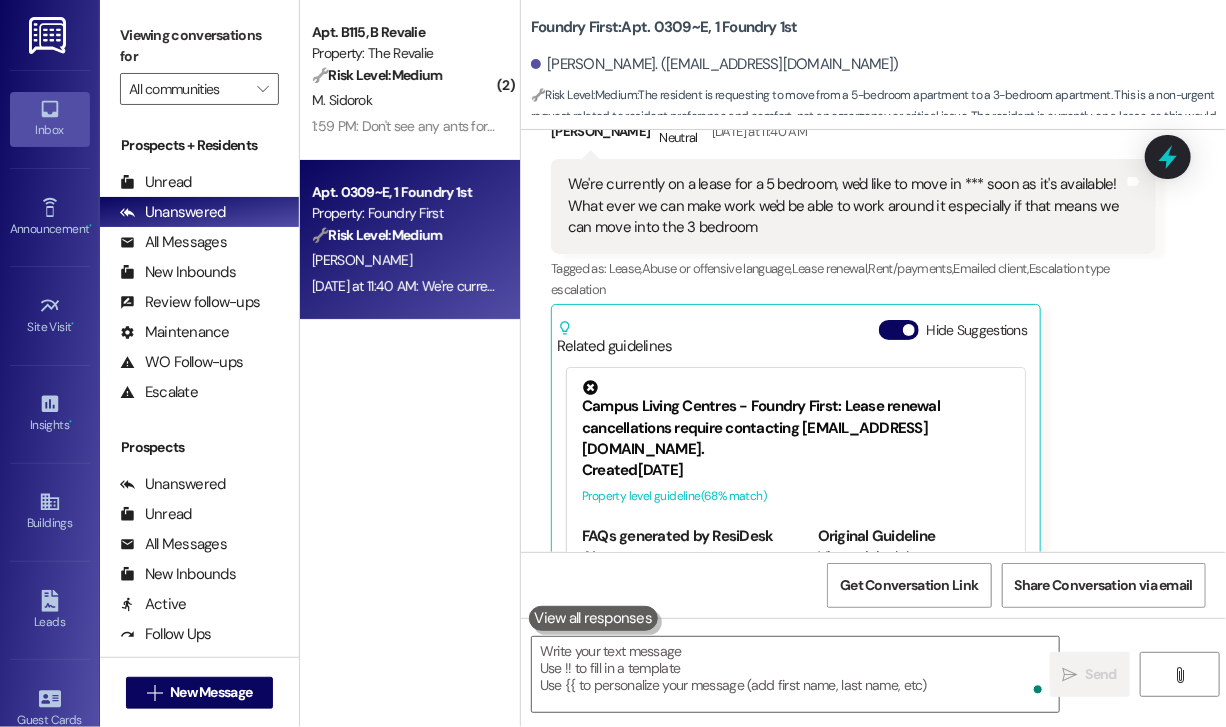 scroll, scrollTop: 12172, scrollLeft: 0, axis: vertical 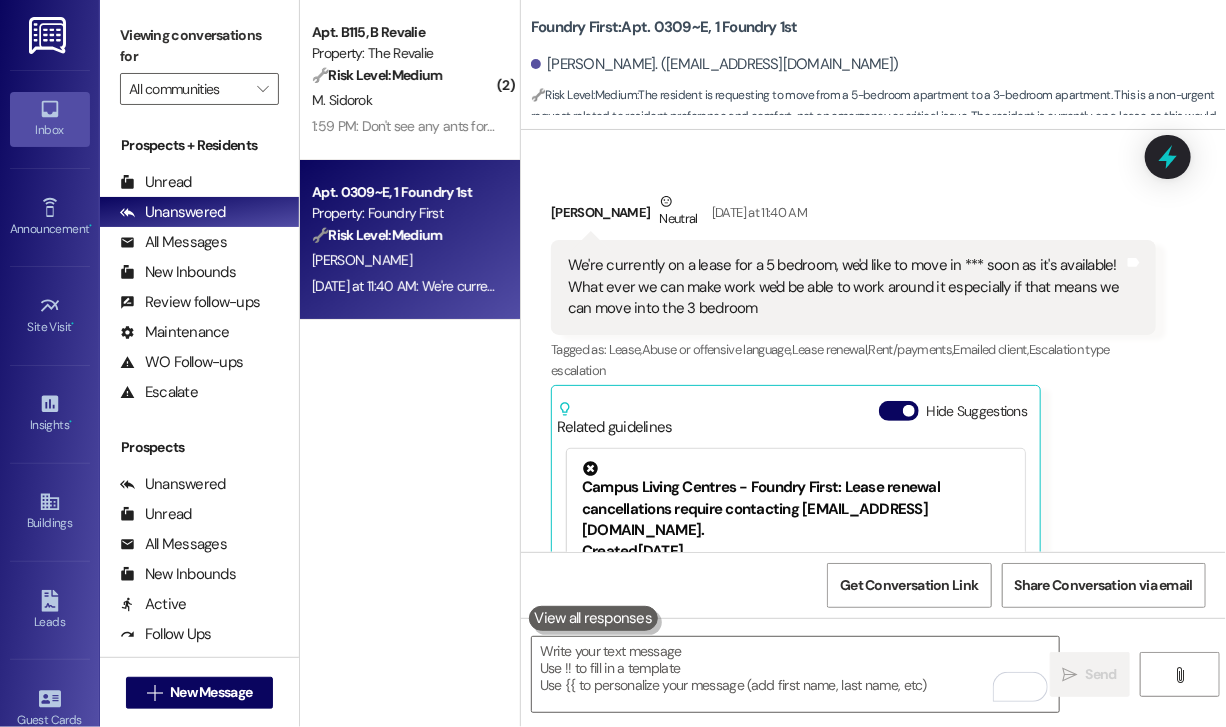 click on "Xavier Garcia   Neutral Yesterday at 11:40 AM We're currently on a lease for a 5 bedroom, we'd like to move in *** soon as it's available! What ever we can make work we'd be able to work around it especially if that means we can move into the 3 bedroom  Tags and notes Tagged as:   Lease ,  Click to highlight conversations about Lease Abuse or offensive language ,  Click to highlight conversations about Abuse or offensive language Lease renewal ,  Click to highlight conversations about Lease renewal Rent/payments ,  Click to highlight conversations about Rent/payments Emailed client ,  Click to highlight conversations about Emailed client Escalation type escalation Click to highlight conversations about Escalation type escalation  Related guidelines Hide Suggestions Campus Living Centres - Foundry First: Lease renewal cancellations require contacting info@foundryfirst.ca.
Created  4 months ago Property level guideline  ( 68 % match) FAQs generated by ResiDesk AI Original Guideline View original document here" at bounding box center (853, 463) 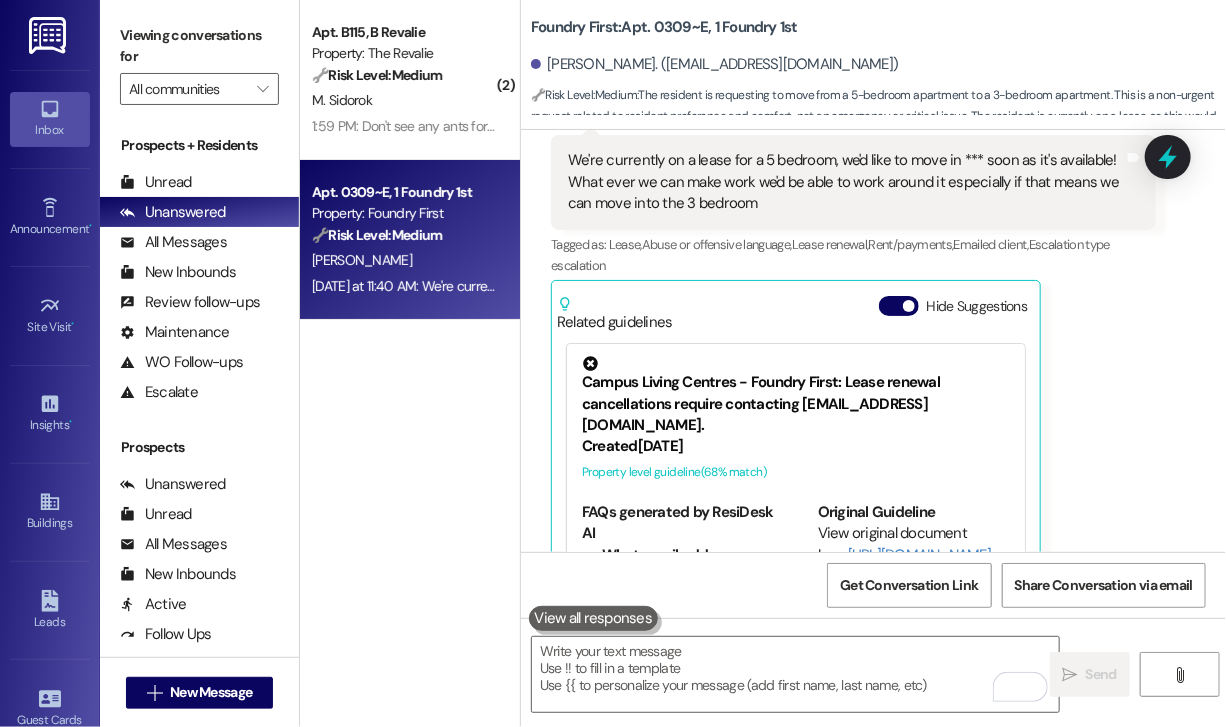 scroll, scrollTop: 12375, scrollLeft: 0, axis: vertical 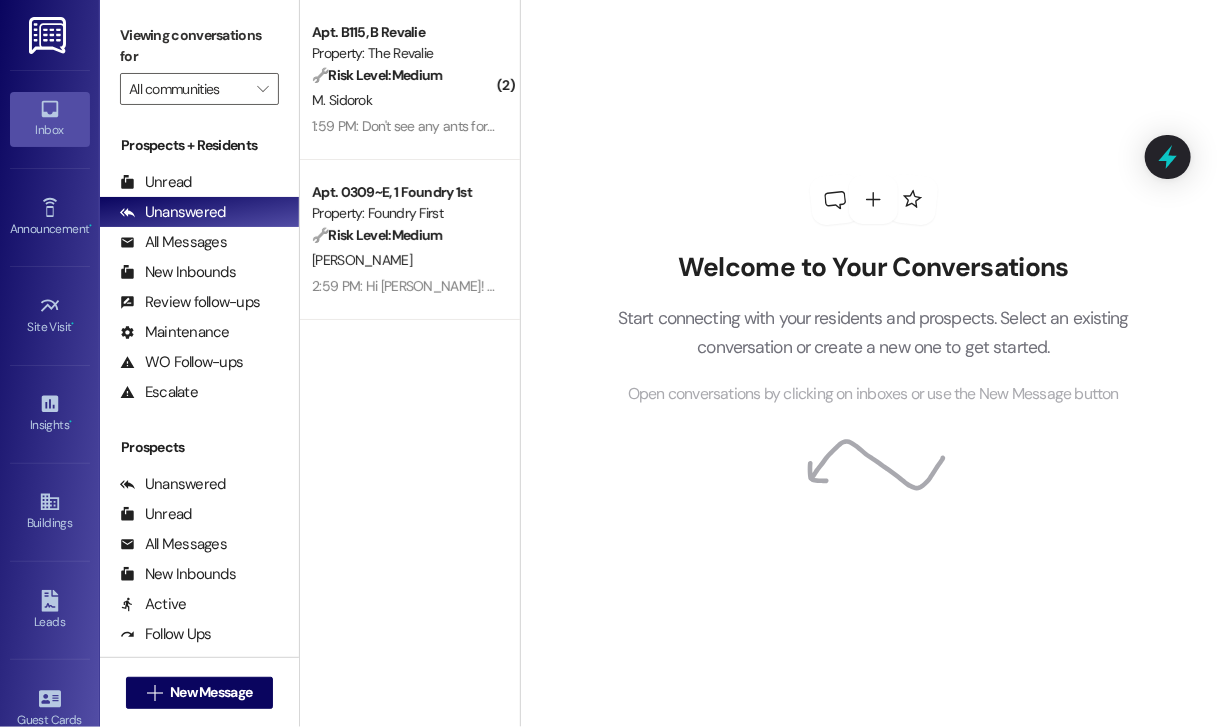 click on "Welcome to Your Conversations Start connecting with your residents and prospects. Select an existing conversation or create a new one to get started. Open conversations by clicking on inboxes or use the New Message button" at bounding box center (874, 291) 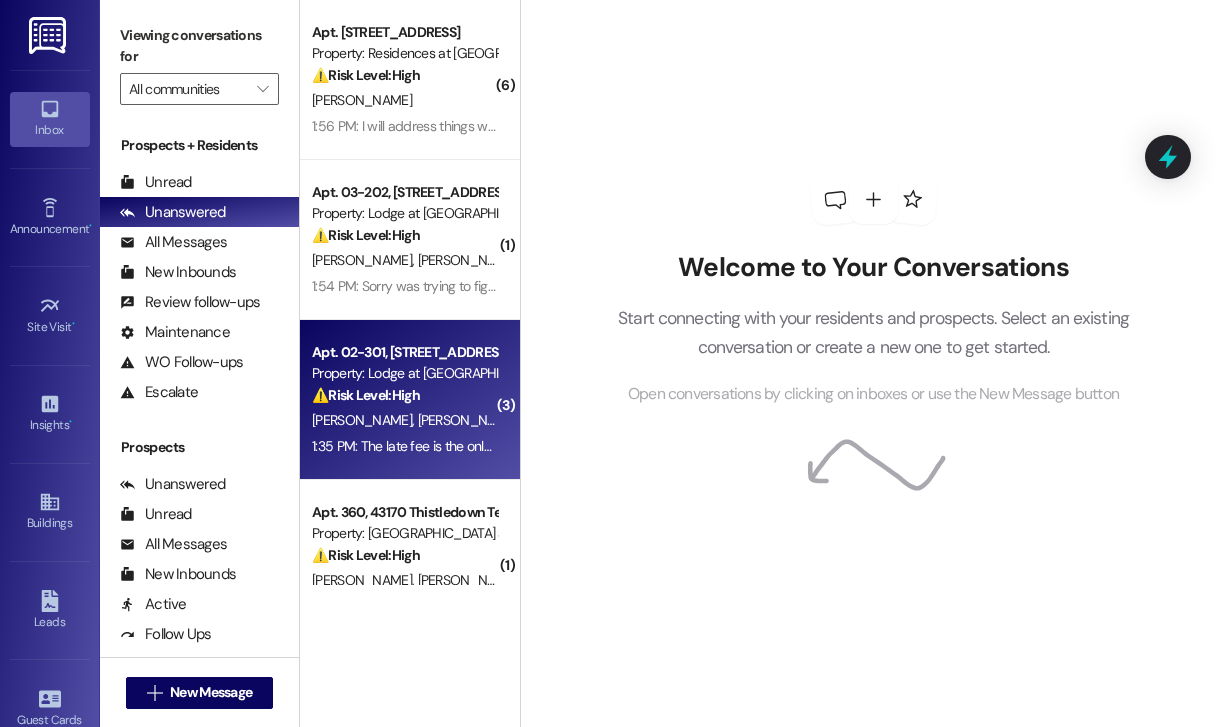 scroll, scrollTop: 0, scrollLeft: 0, axis: both 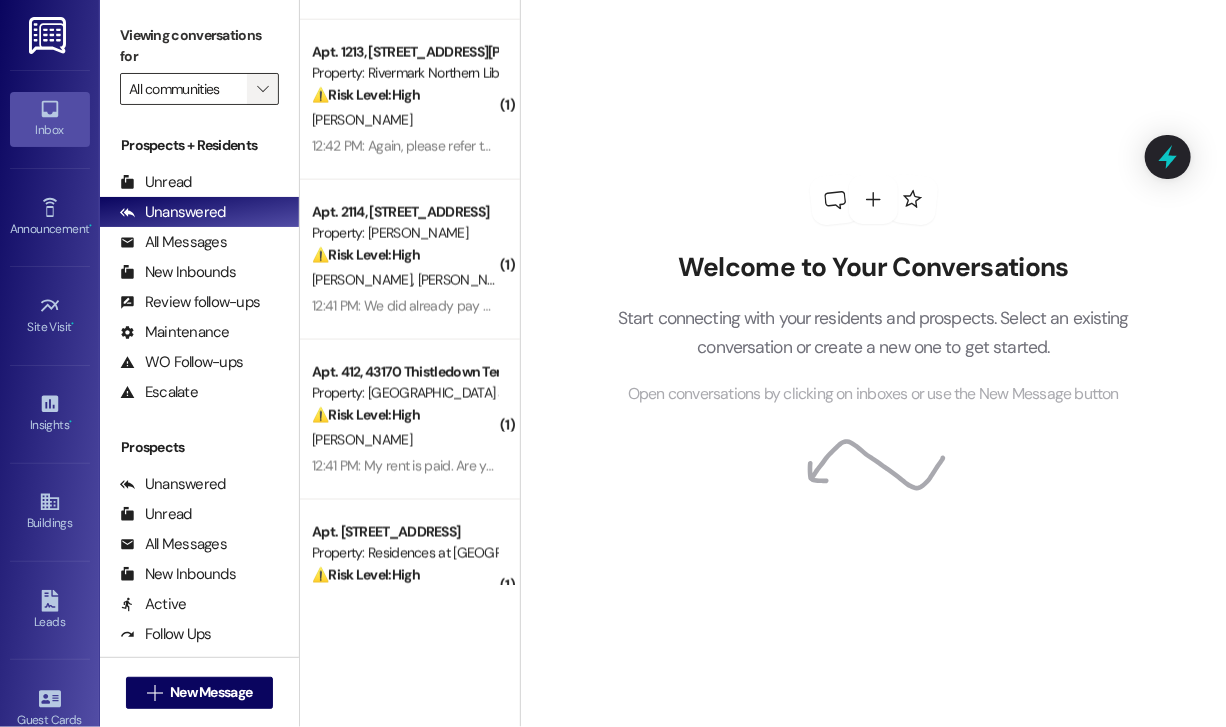 click on "" at bounding box center (263, 89) 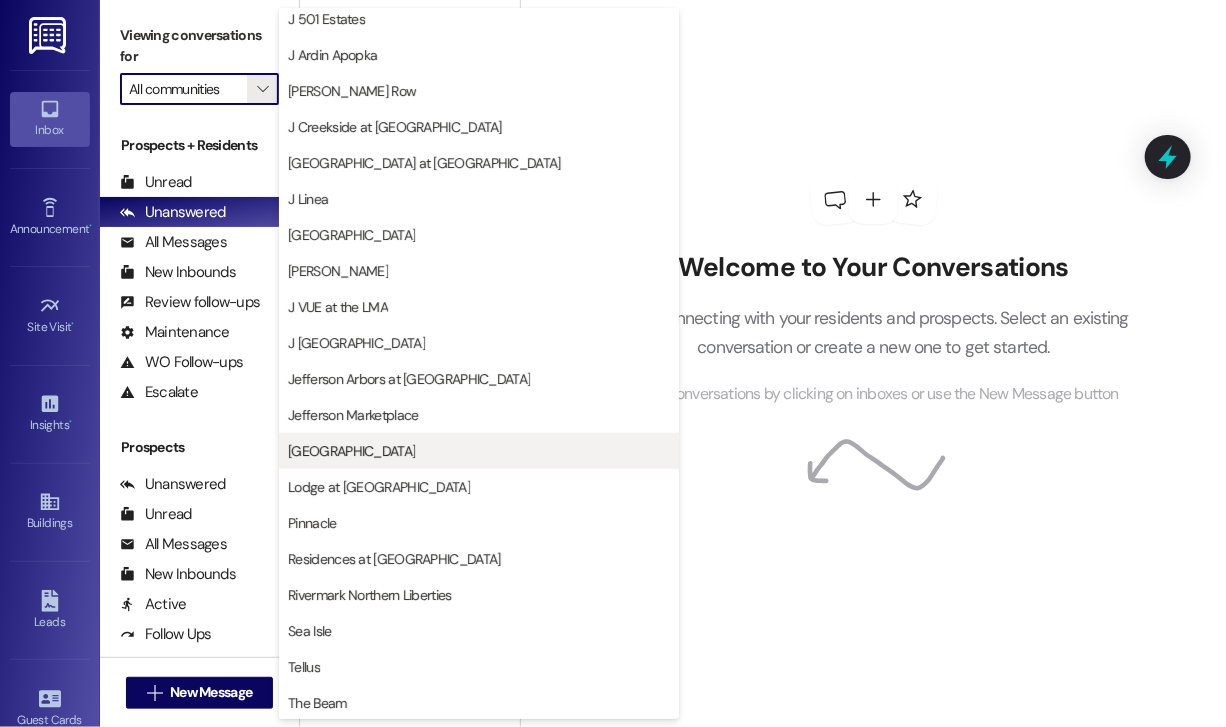 scroll, scrollTop: 297, scrollLeft: 0, axis: vertical 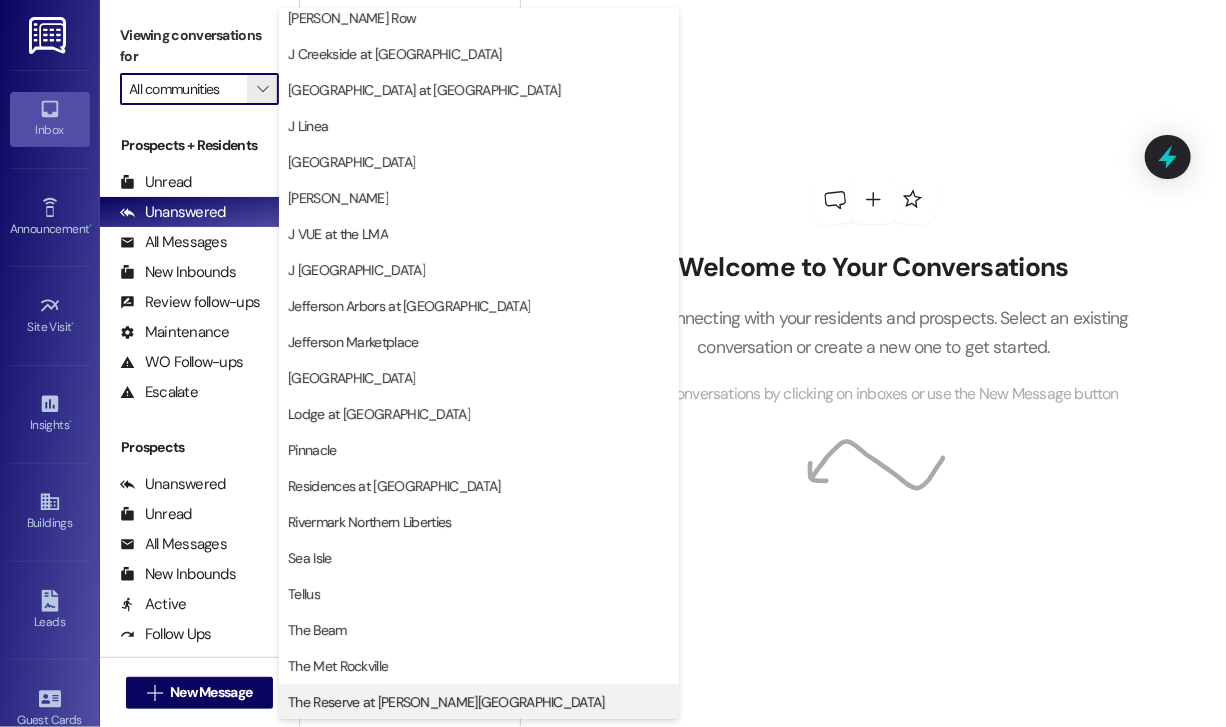 click on "The Reserve at [PERSON_NAME][GEOGRAPHIC_DATA]" at bounding box center [446, 702] 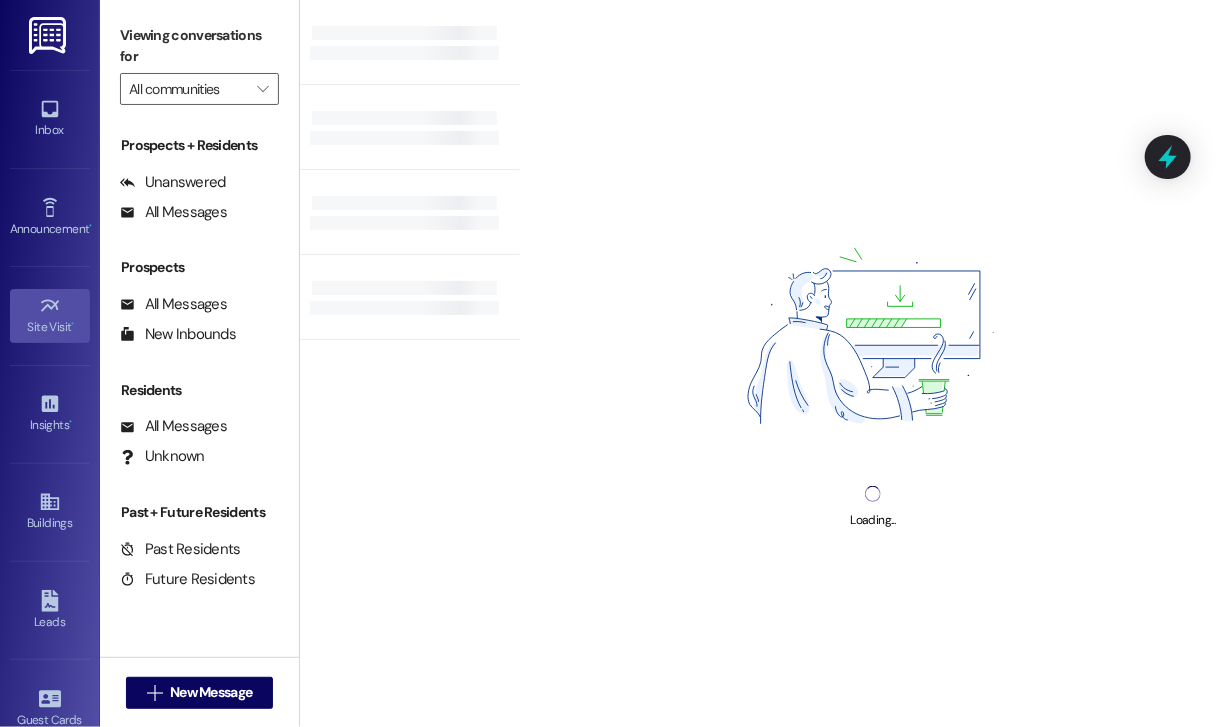 type on "The Reserve at [PERSON_NAME][GEOGRAPHIC_DATA]" 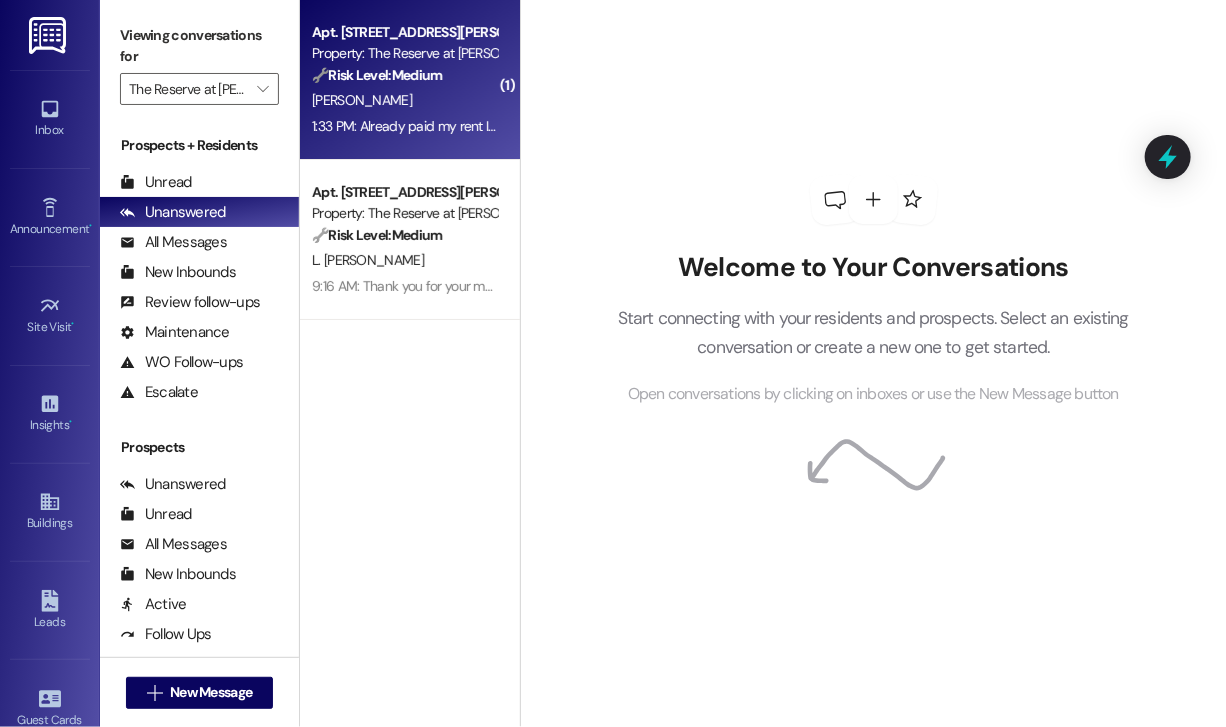 click on "[PERSON_NAME]" at bounding box center [404, 100] 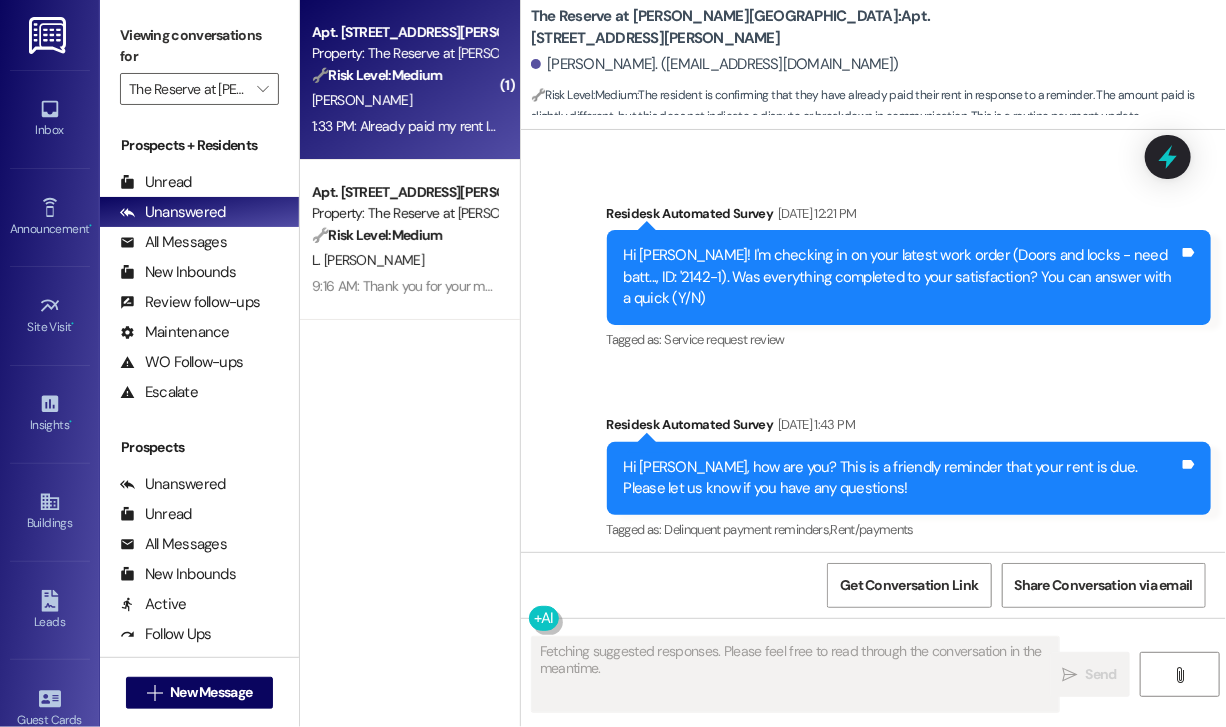 scroll, scrollTop: 2745, scrollLeft: 0, axis: vertical 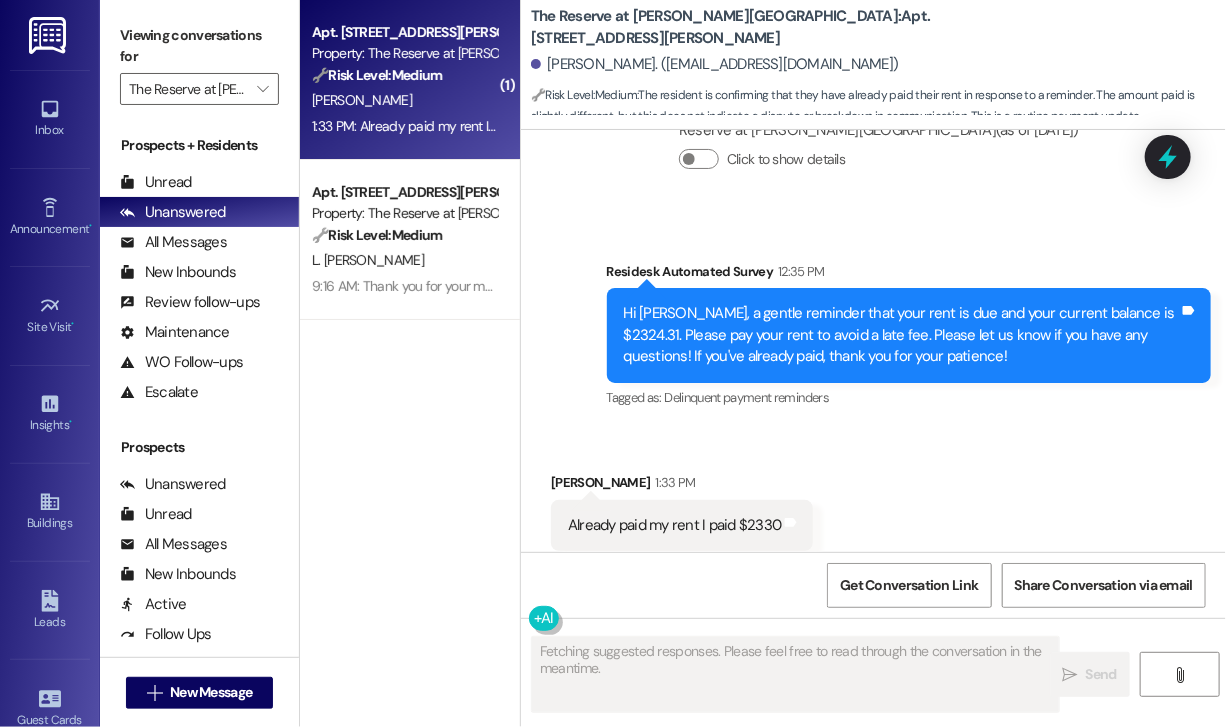 click on "Received via SMS [PERSON_NAME] 1:33 PM Already paid my rent I paid $2330 Tags and notes Tagged as:   Rent/payments Click to highlight conversations about Rent/payments" at bounding box center (873, 511) 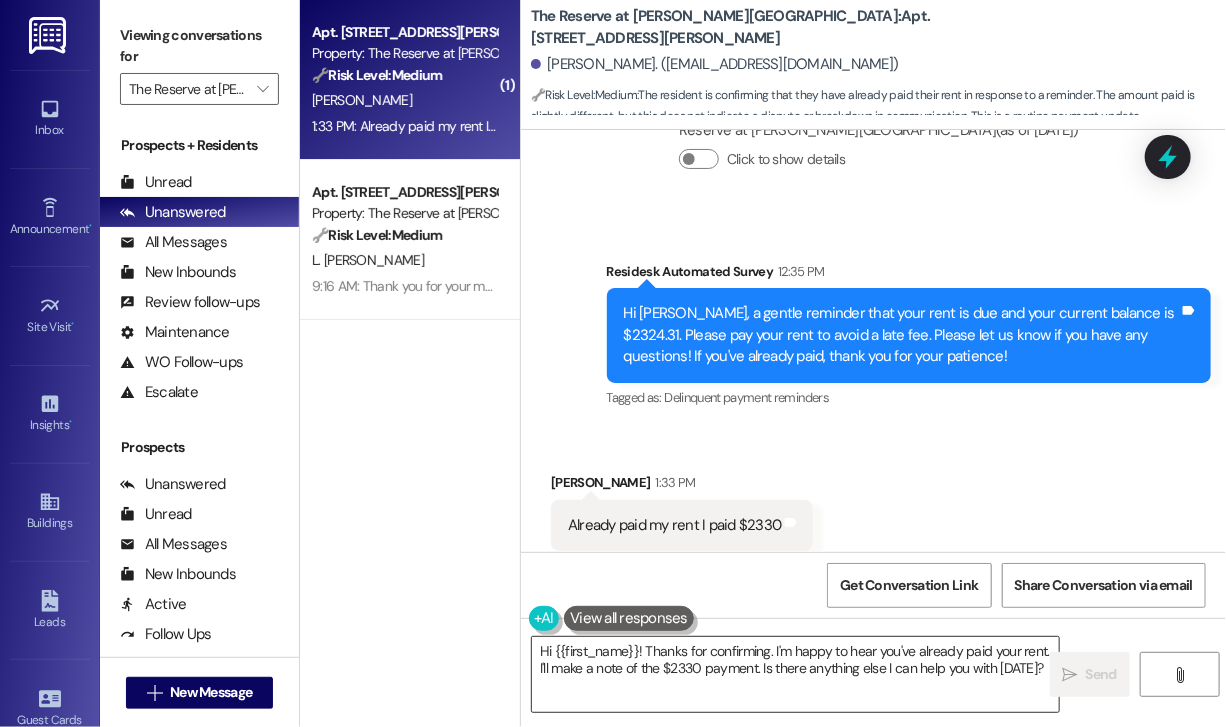 click on "Hi {{first_name}}! Thanks for confirming. I'm happy to hear you've already paid your rent. I'll make a note of the $2330 payment. Is there anything else I can help you with [DATE]?" at bounding box center [795, 674] 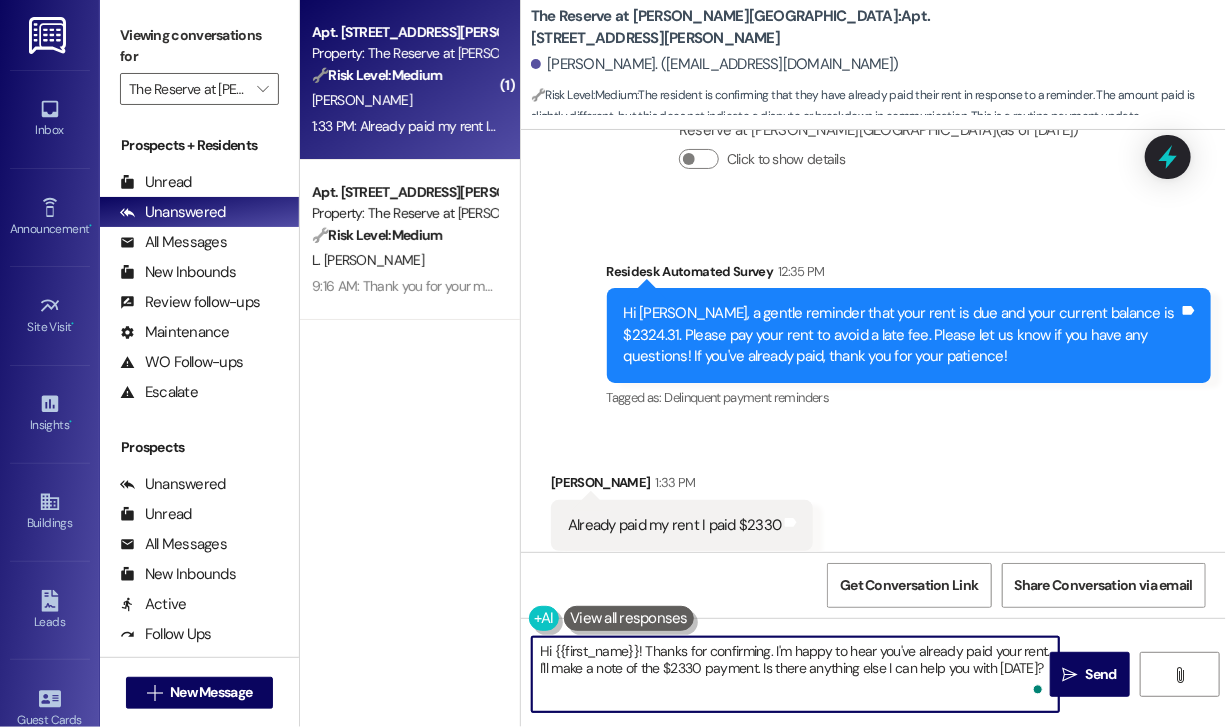 click on "Hi {{first_name}}! Thanks for confirming. I'm happy to hear you've already paid your rent. I'll make a note of the $2330 payment. Is there anything else I can help you with [DATE]?" at bounding box center (795, 674) 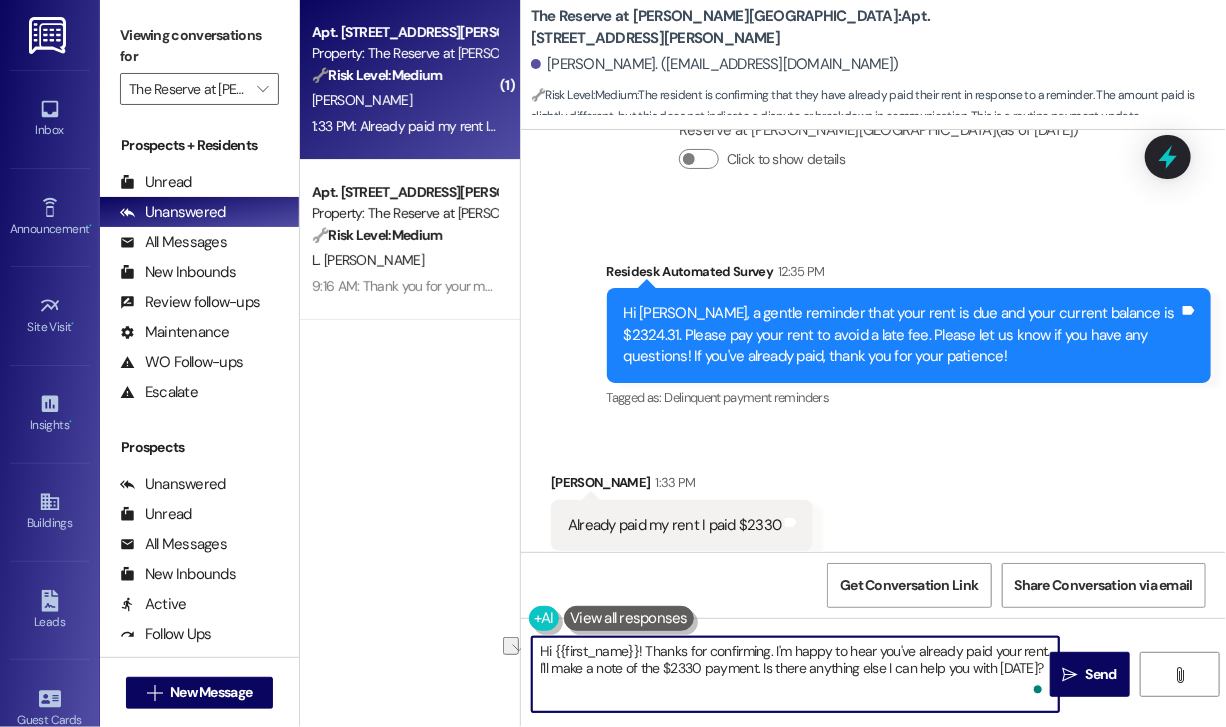 drag, startPoint x: 536, startPoint y: 666, endPoint x: 1042, endPoint y: 667, distance: 506.00098 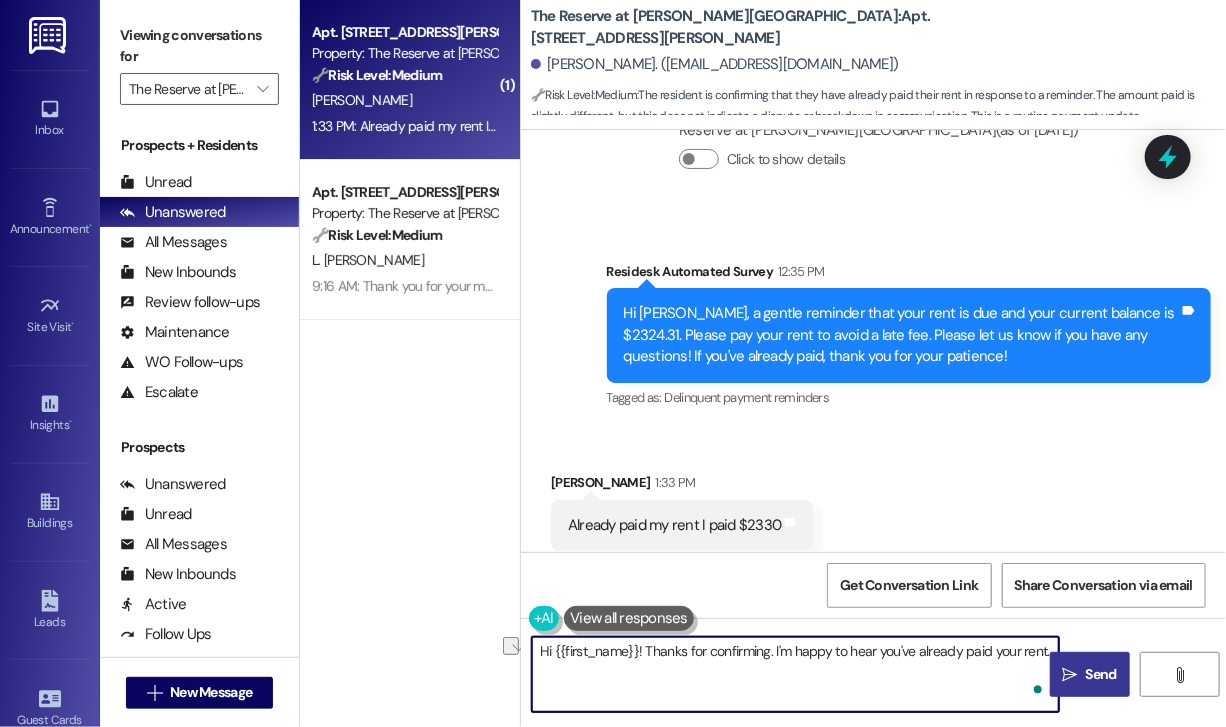 type on "Hi {{first_name}}! Thanks for confirming. I'm happy to hear you've already paid your rent." 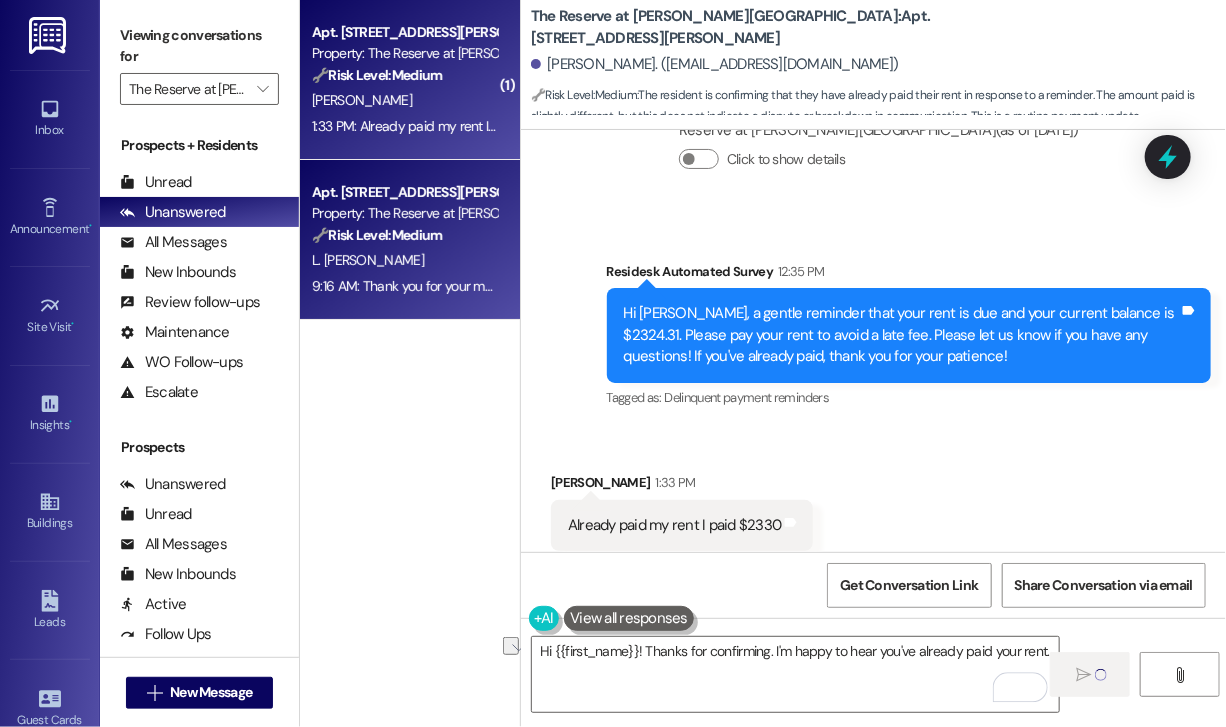 click on "Apt. [STREET_ADDRESS][PERSON_NAME] Property: The Reserve at [PERSON_NAME][GEOGRAPHIC_DATA] 🔧  Risk Level:  Medium The resident is following up on a maintenance request for a garbage disposal and a recurring issue with bedroom doors. The garbage disposal is making a buzzing noise but not working, and the bedroom doors are again hard to close. While inconvenient, these issues do not pose an immediate threat to safety or property. The resident is proactively following up, indicating a desire for timely resolution, but the situation does not warrant escalation beyond Tier 3. L. [PERSON_NAME] 9:16 AM: Thank you for your message. Our offices are currently closed, but we will contact you when we resume operations. For emergencies, please contact your emergency number [PHONE_NUMBER]. 9:16 AM: Thank you for your message. Our offices are currently closed, but we will contact you when we resume operations. For emergencies, please contact your emergency number [PHONE_NUMBER]." at bounding box center (410, 240) 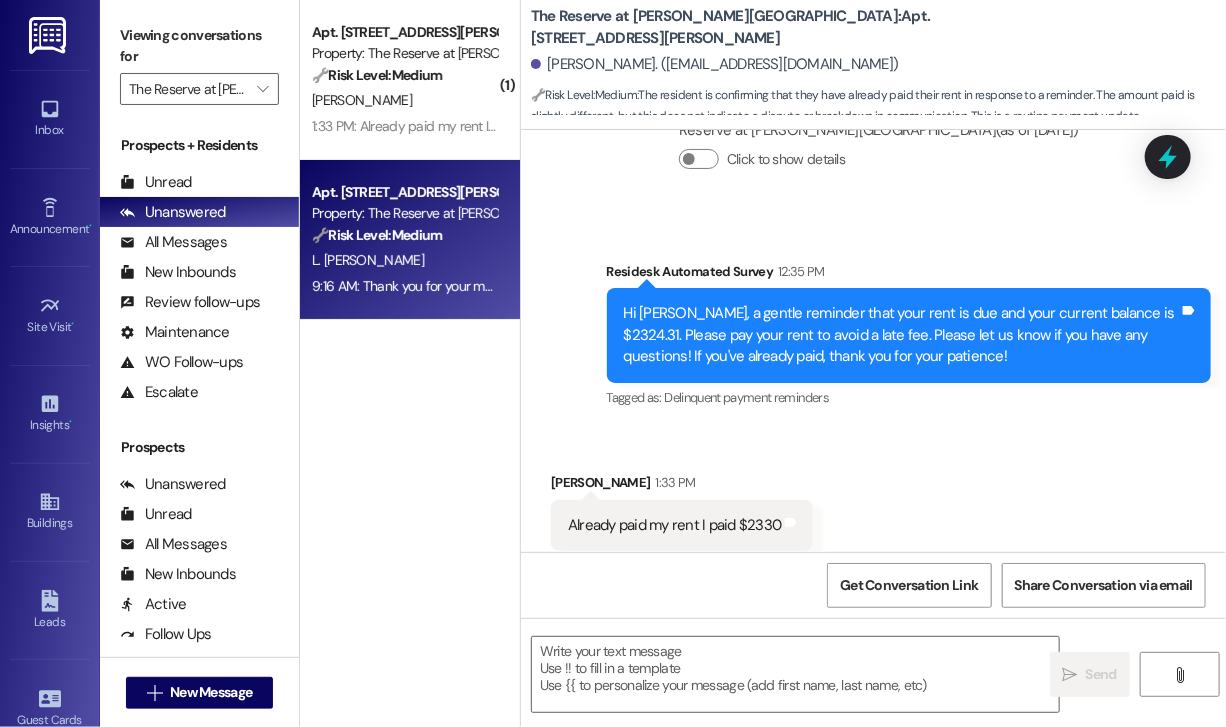 type on "Fetching suggested responses. Please feel free to read through the conversation in the meantime." 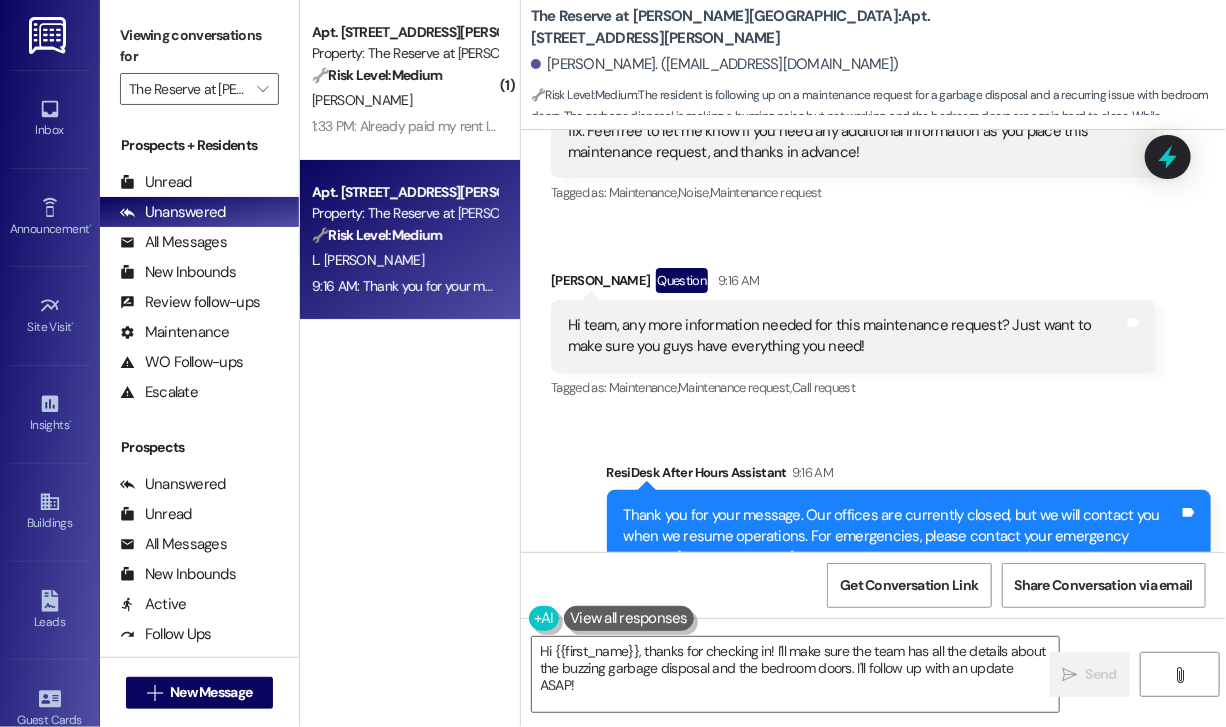 scroll, scrollTop: 5237, scrollLeft: 0, axis: vertical 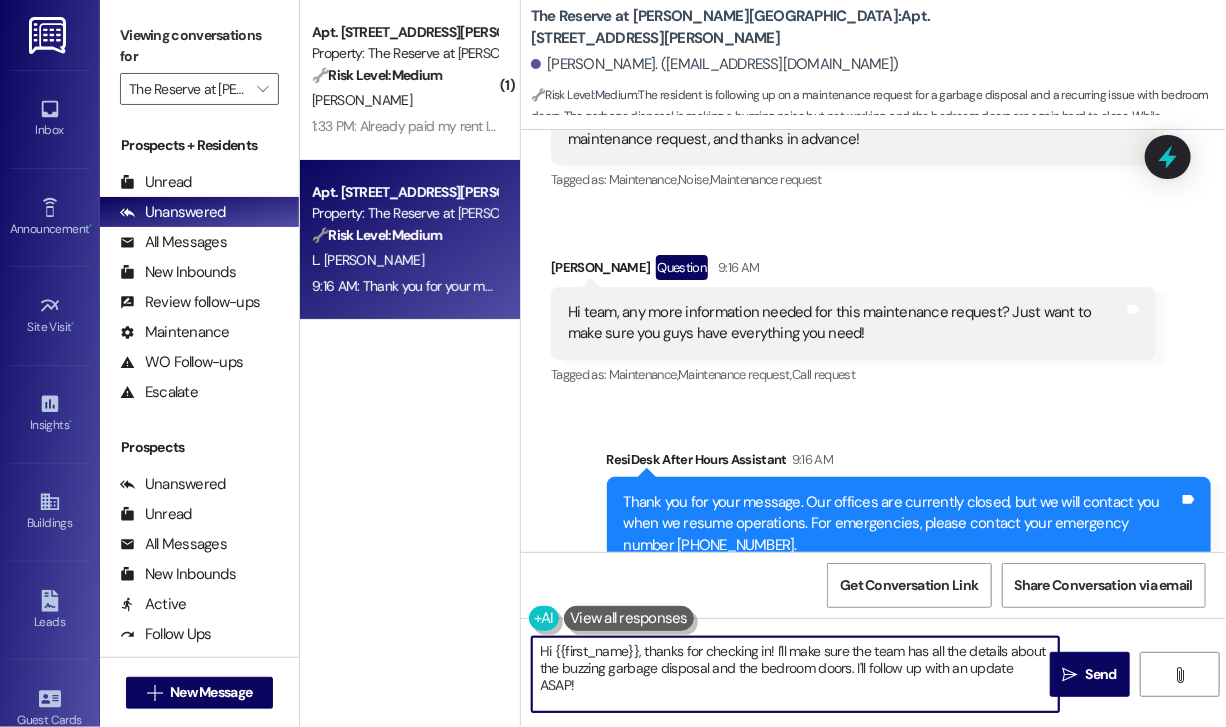 click on "Hi {{first_name}}, thanks for checking in! I'll make sure the team has all the details about the buzzing garbage disposal and the bedroom doors. I'll follow up with an update ASAP!" at bounding box center [795, 674] 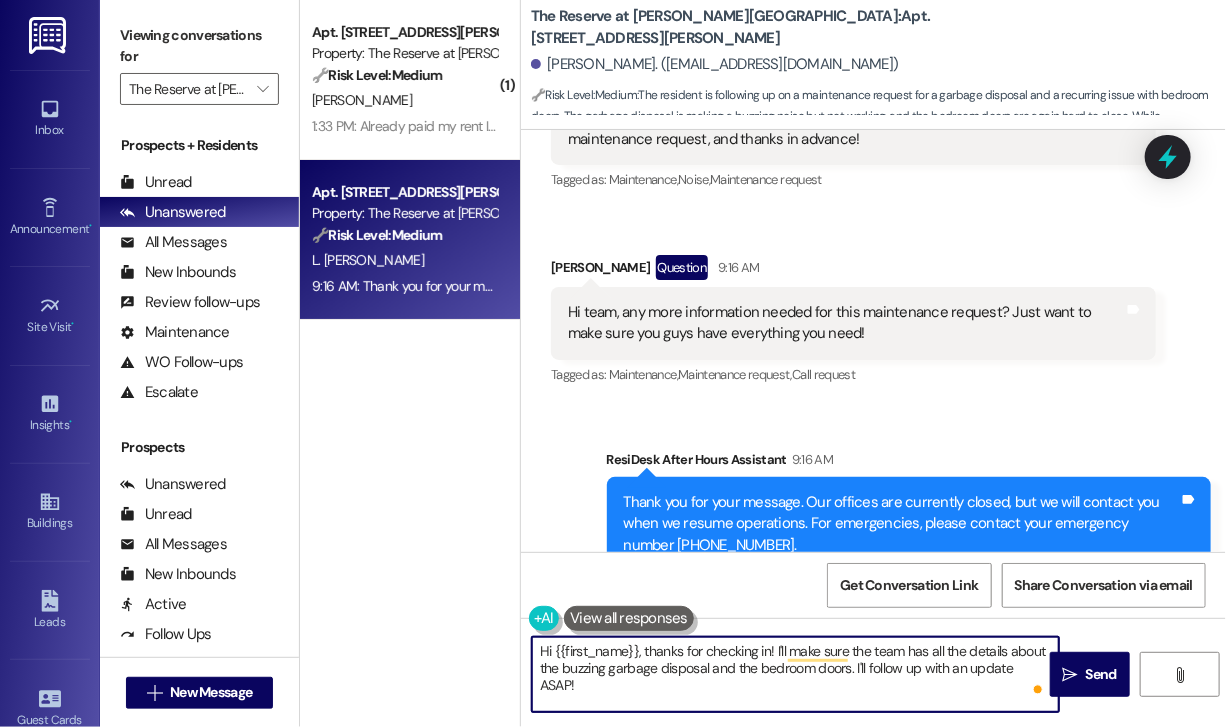 click on "Hi {{first_name}}, thanks for checking in! I'll make sure the team has all the details about the buzzing garbage disposal and the bedroom doors. I'll follow up with an update ASAP!" at bounding box center [795, 674] 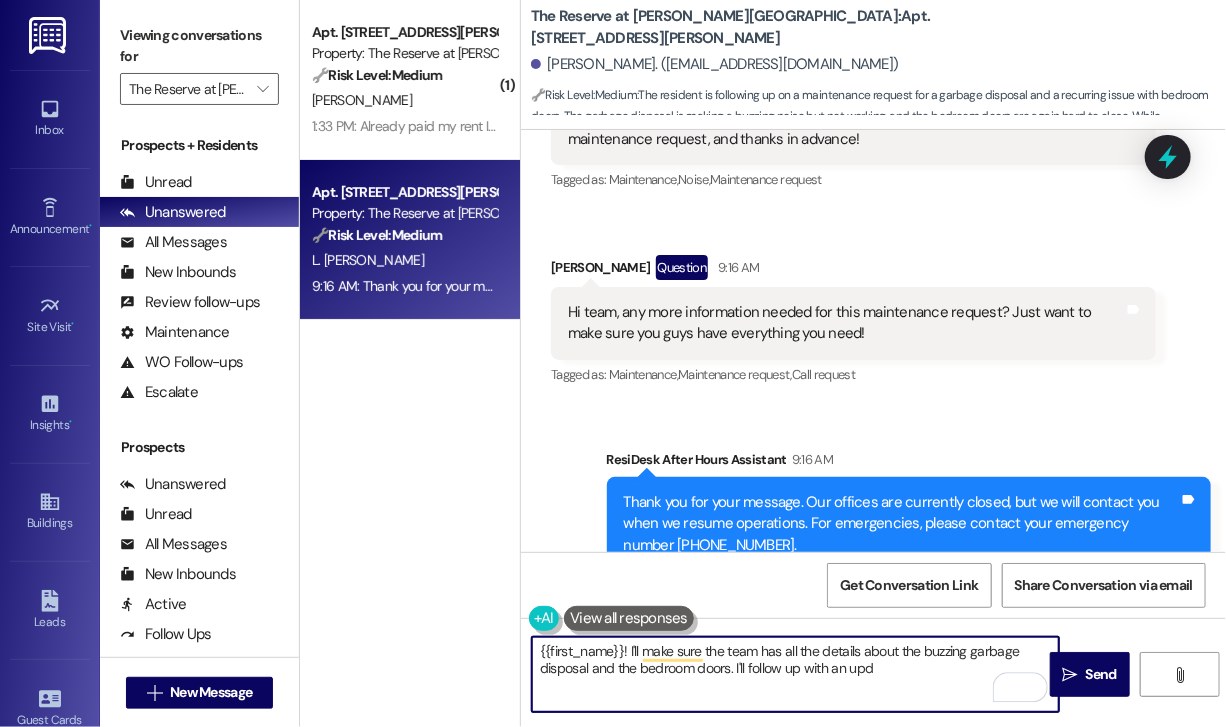 click on "{{first_name}}! I'll make sure the team has all the details about the buzzing garbage disposal and the bedroom doors. I'll follow up with an upd" at bounding box center (795, 674) 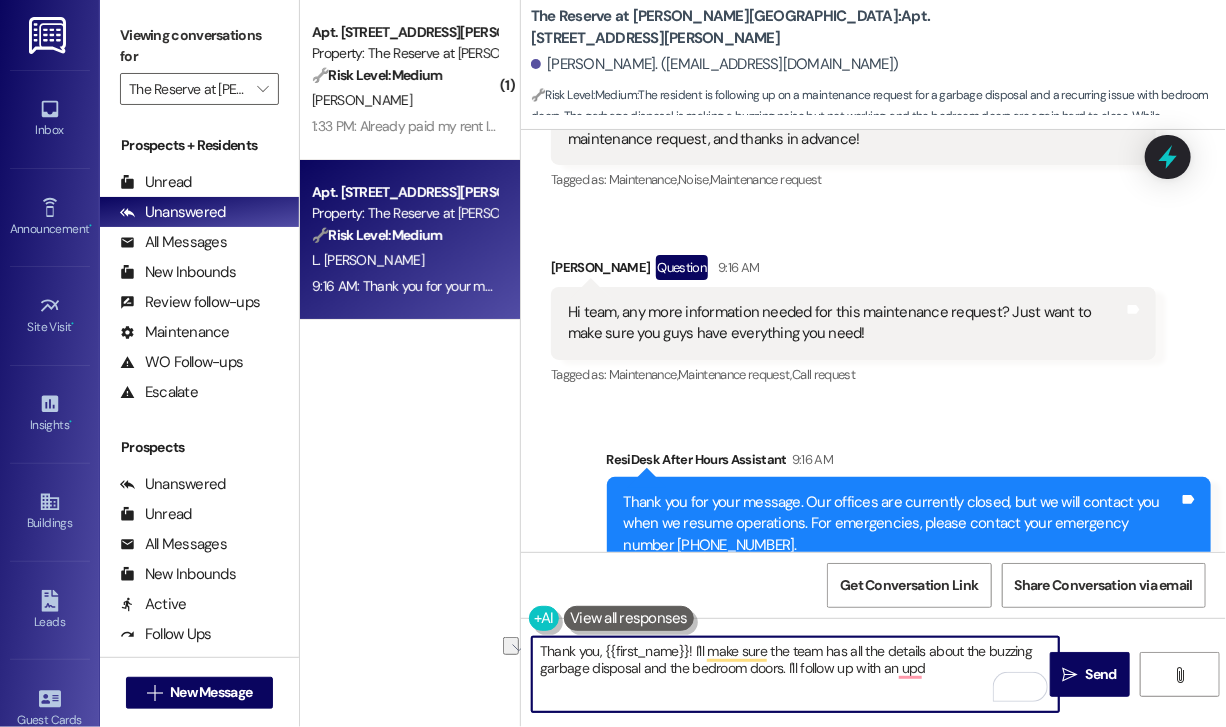 drag, startPoint x: 944, startPoint y: 674, endPoint x: 784, endPoint y: 668, distance: 160.11246 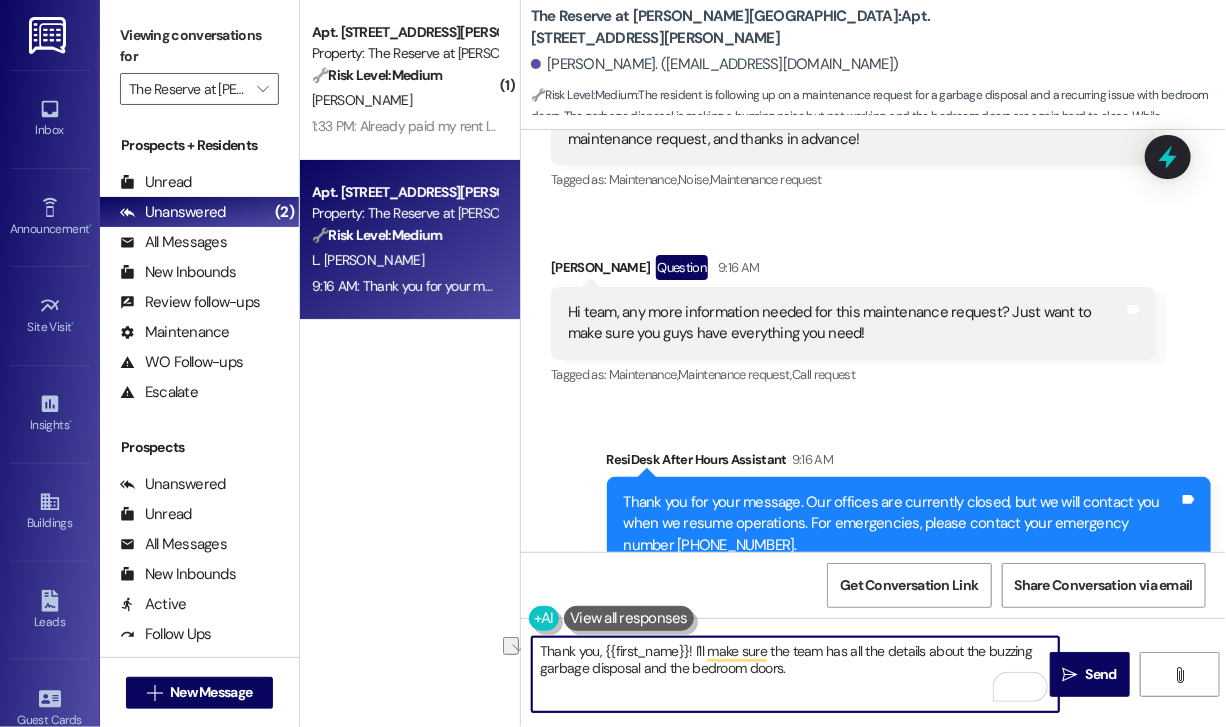 paste on "Do we have your permission to enter during your absence to address this issue? Additionally, let us know if there are any pets our maintenance team should be aware of." 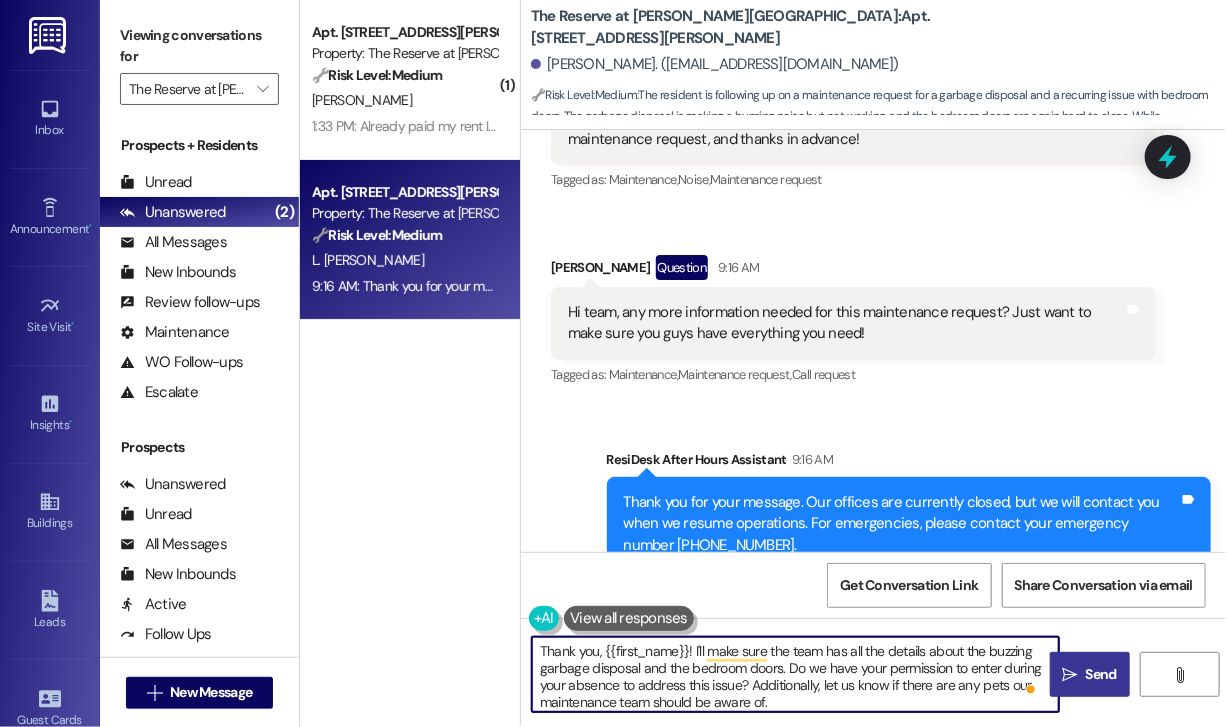 type on "Thank you, {{first_name}}! I'll make sure the team has all the details about the buzzing garbage disposal and the bedroom doors. Do we have your permission to enter during your absence to address this issue? Additionally, let us know if there are any pets our maintenance team should be aware of." 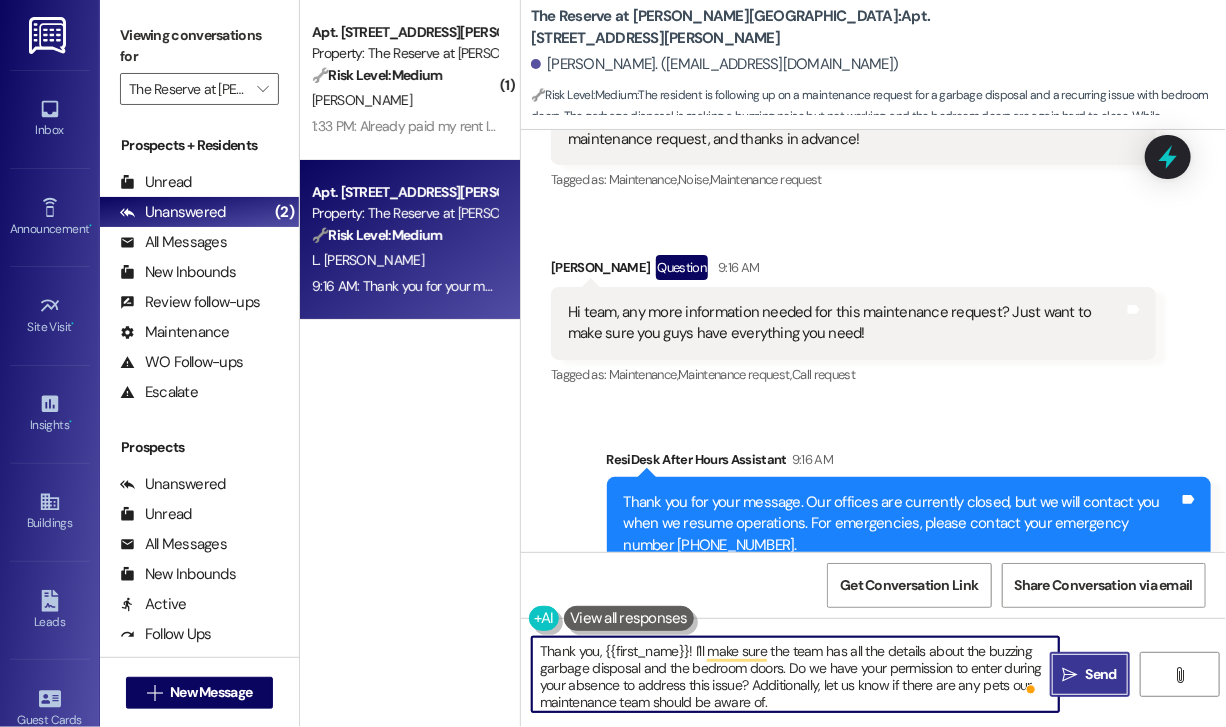 click on "Send" at bounding box center (1101, 674) 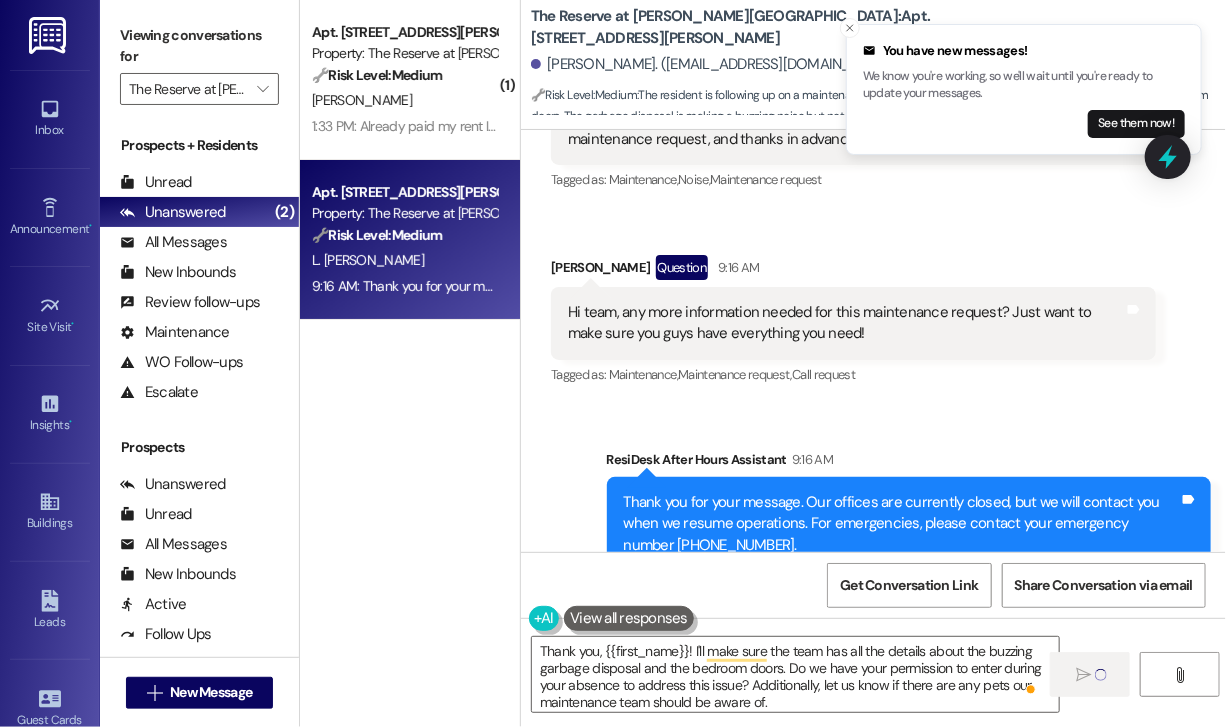 type 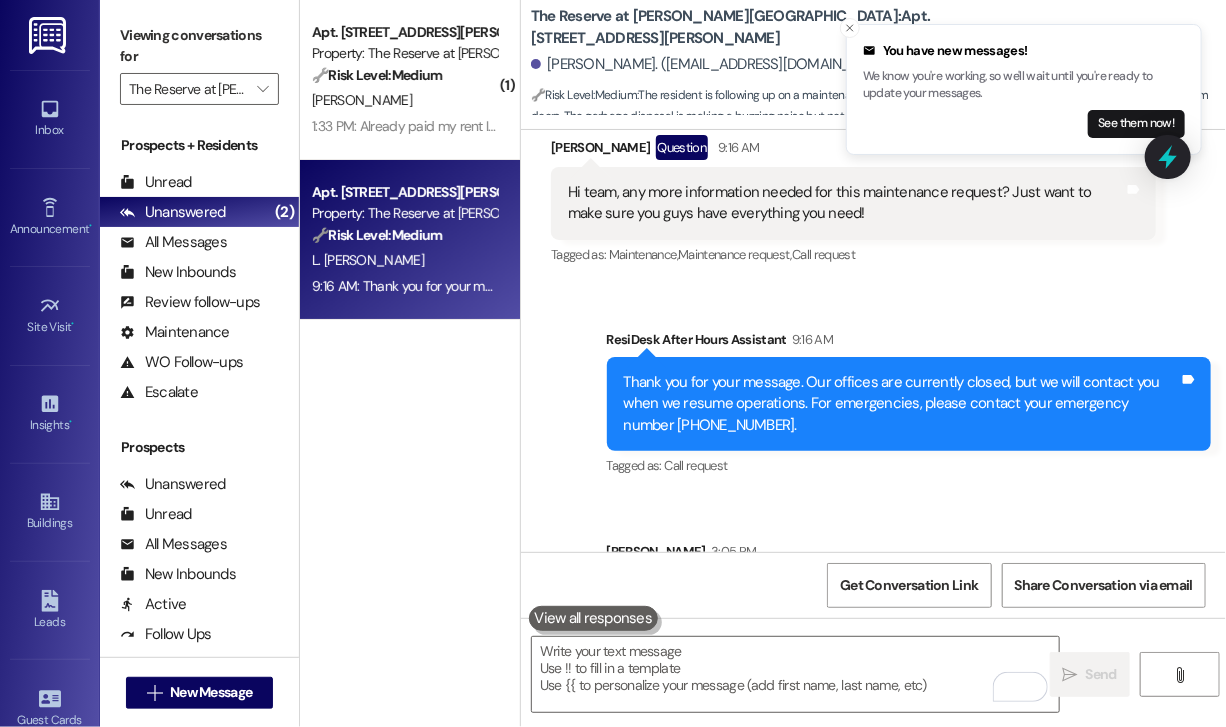 scroll, scrollTop: 5440, scrollLeft: 0, axis: vertical 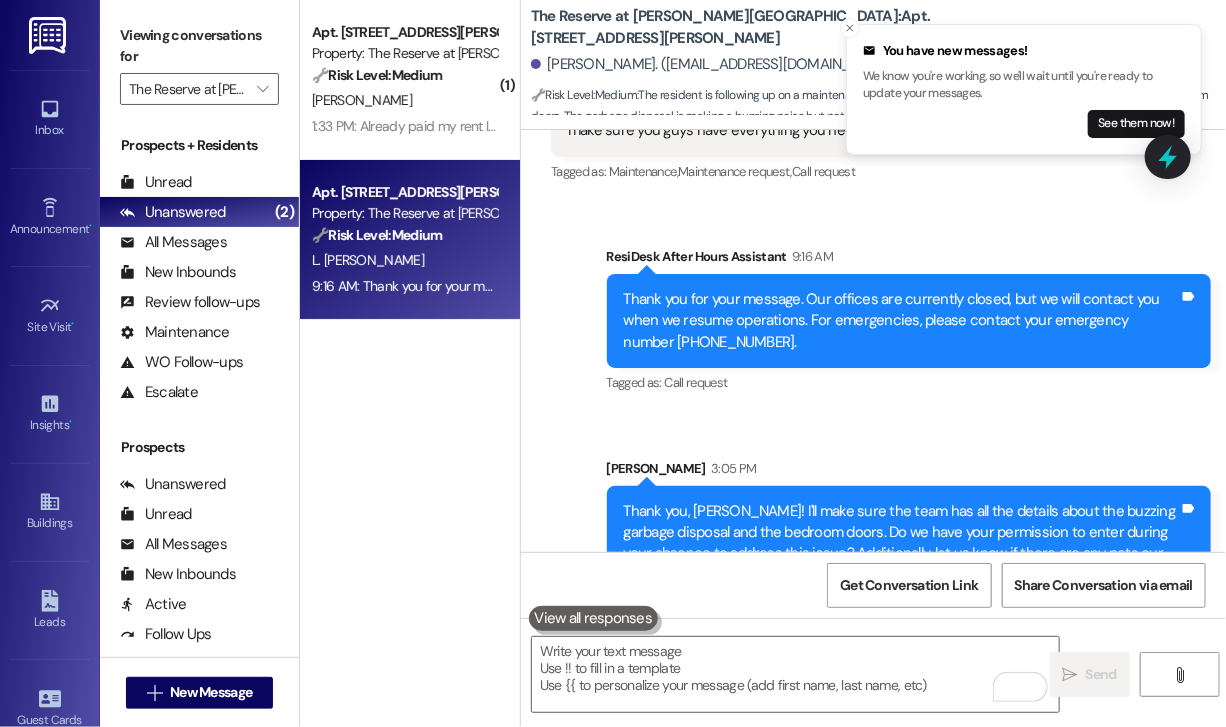 click on "Sent via SMS ResiDesk After Hours Assistant 9:16 AM Thank you for your message. Our offices are currently closed, but we will contact you when we resume operations. For emergencies, please contact your emergency number [PHONE_NUMBER]. Tags and notes Tagged as:   Call request Click to highlight conversations about Call request Sent via SMS [PERSON_NAME] 3:05 PM Thank you, [PERSON_NAME]! I'll make sure the team has all the details about the buzzing garbage disposal and the bedroom doors. Do we have your permission to enter during your absence to address this issue? Additionally, let us know if there are any pets our maintenance team should be aware of. Tags and notes" at bounding box center (873, 408) 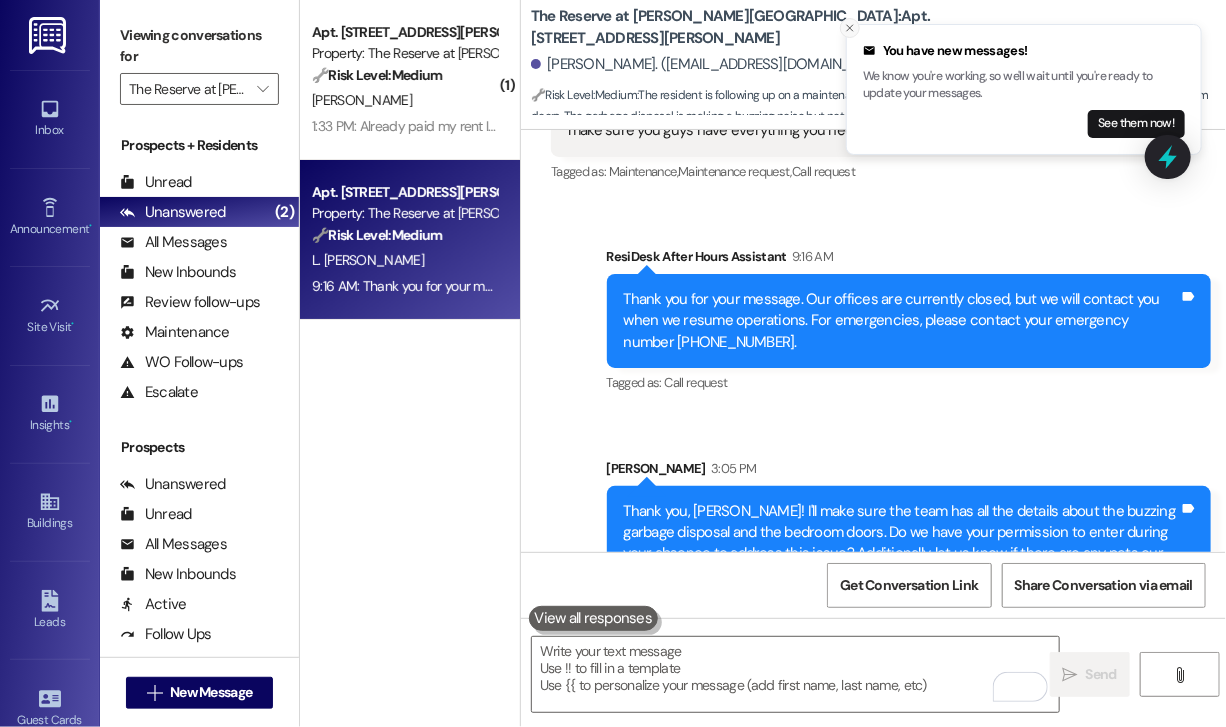 click 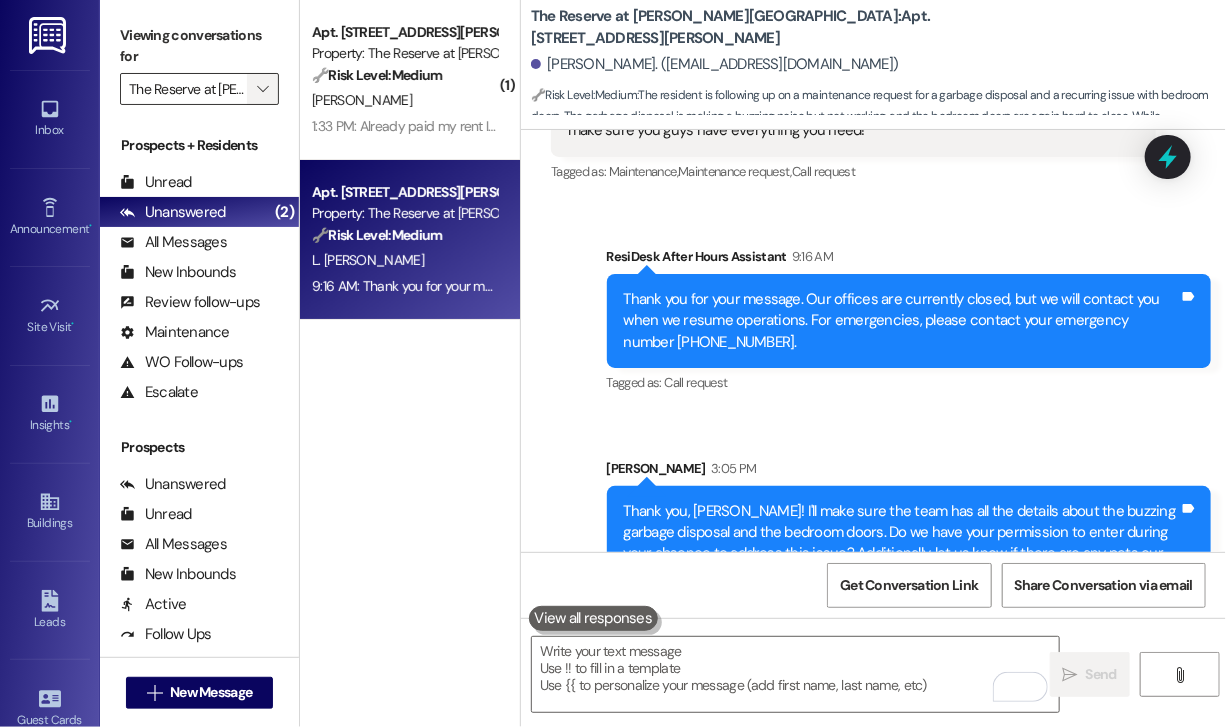 click on "" at bounding box center [262, 89] 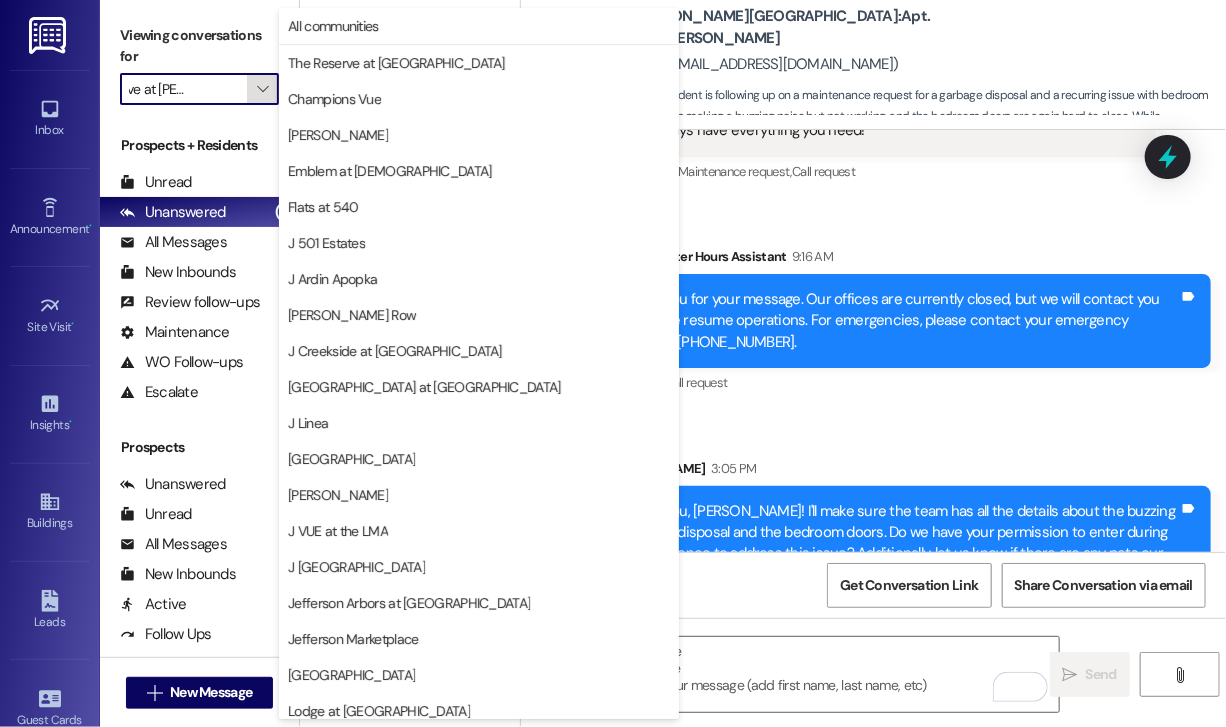 scroll, scrollTop: 297, scrollLeft: 0, axis: vertical 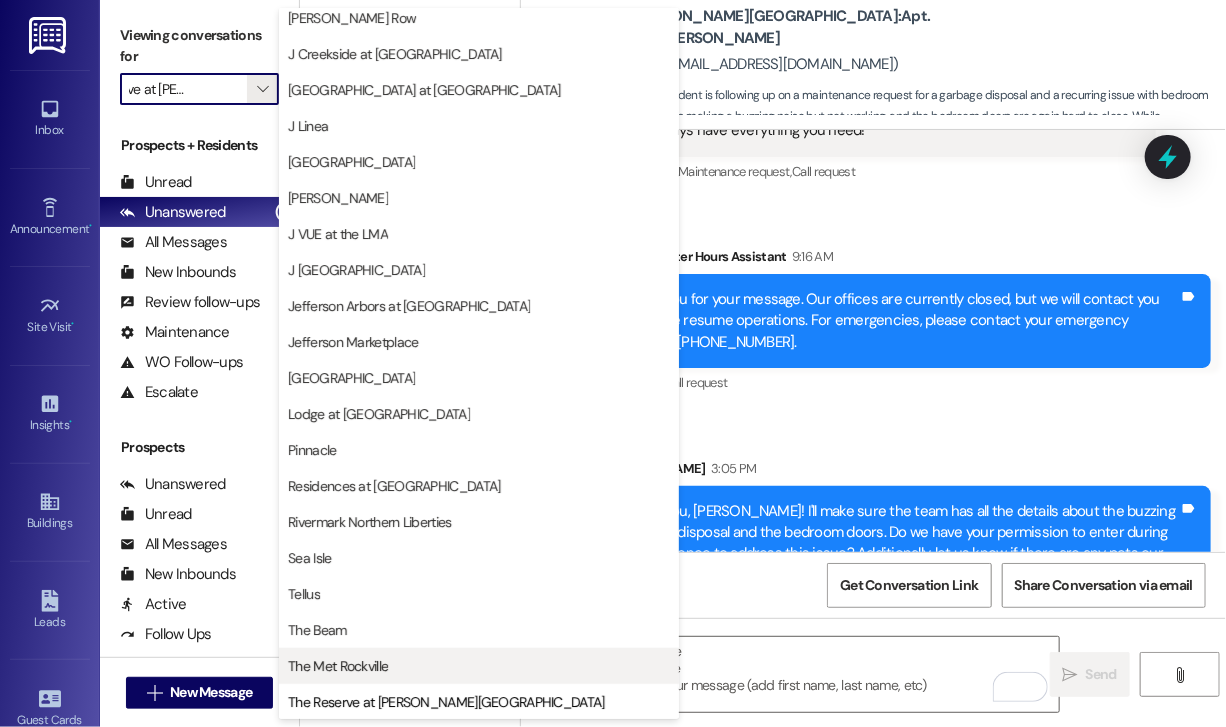 click on "The Met Rockville" at bounding box center [338, 666] 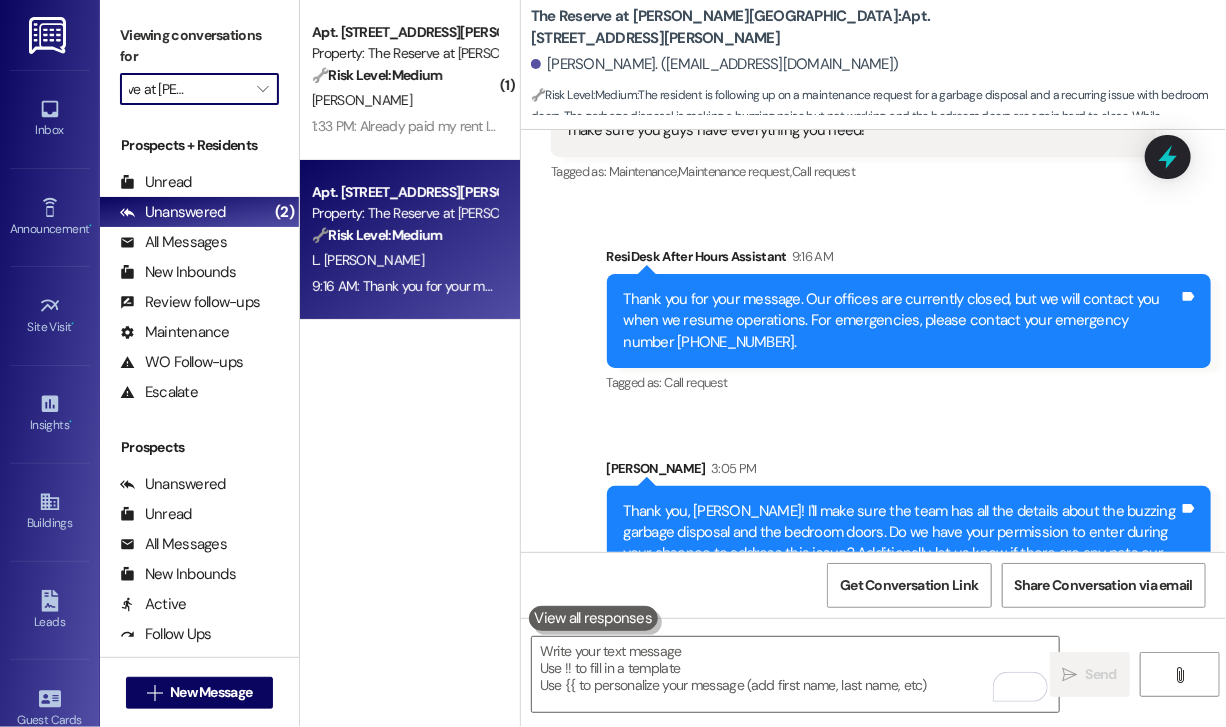 type on "The Met Rockville" 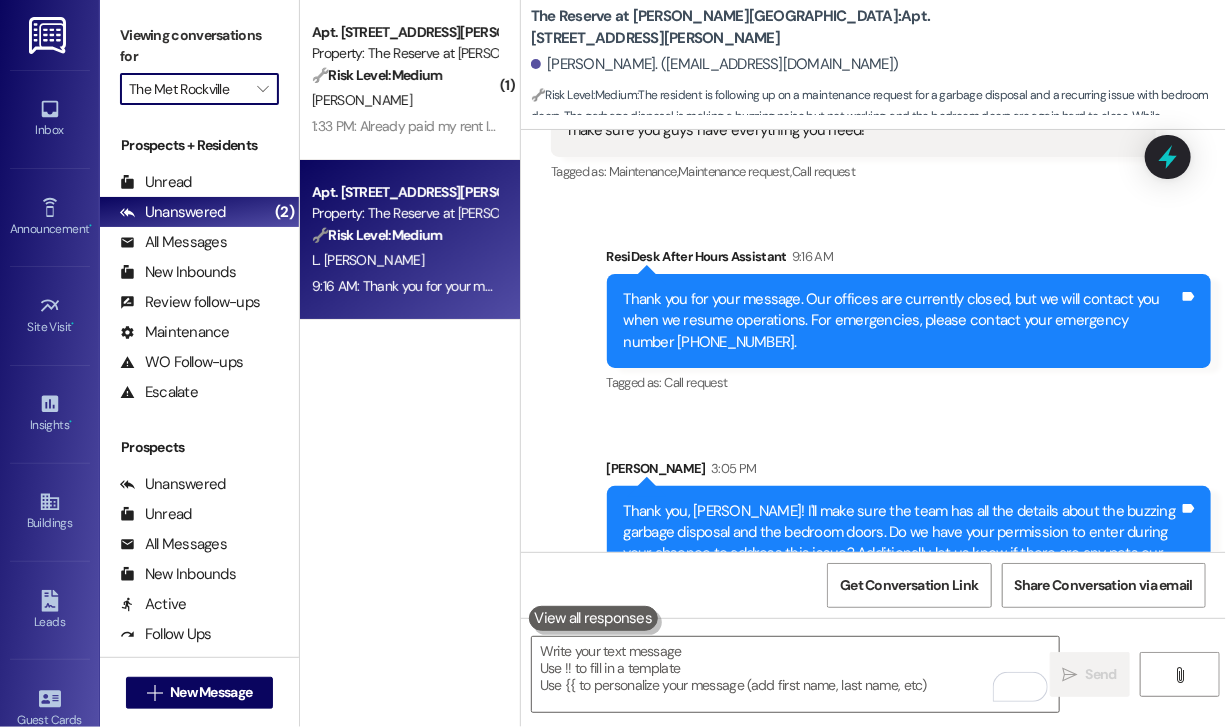 scroll, scrollTop: 0, scrollLeft: 0, axis: both 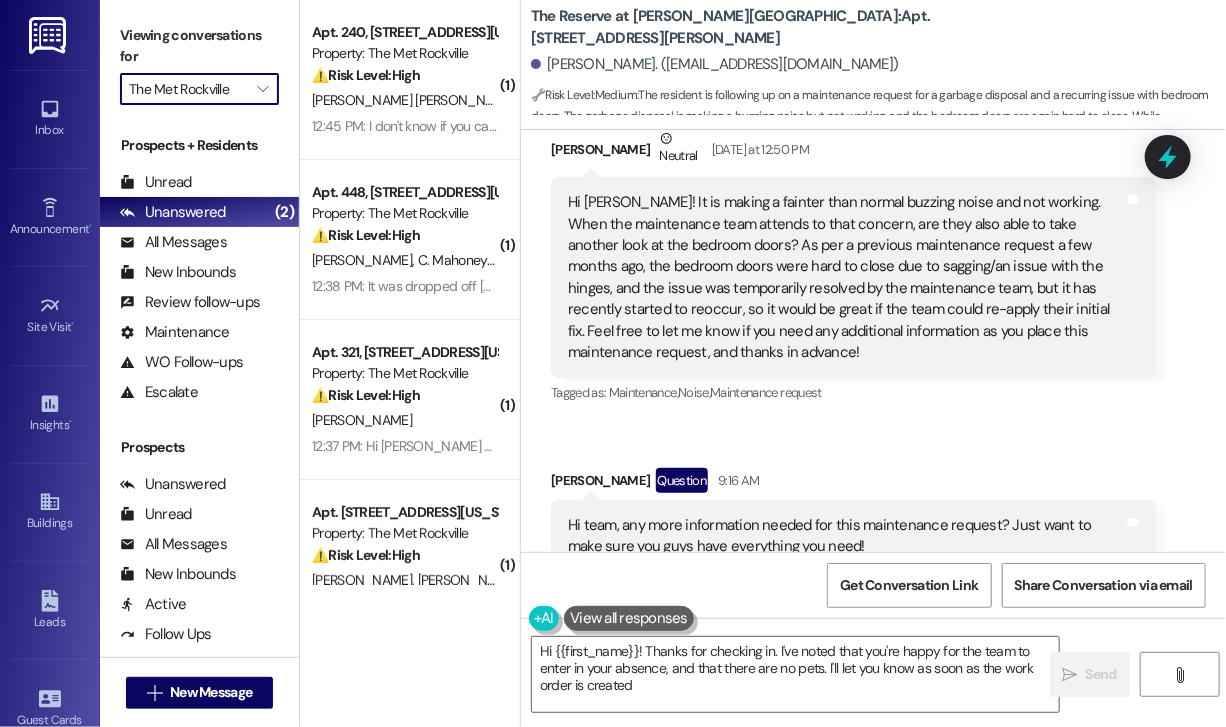 type on "Hi {{first_name}}! Thanks for checking in. I've noted that you're happy for the team to enter in your absence, and that there are no pets. I'll let you know as soon as the work order is created!" 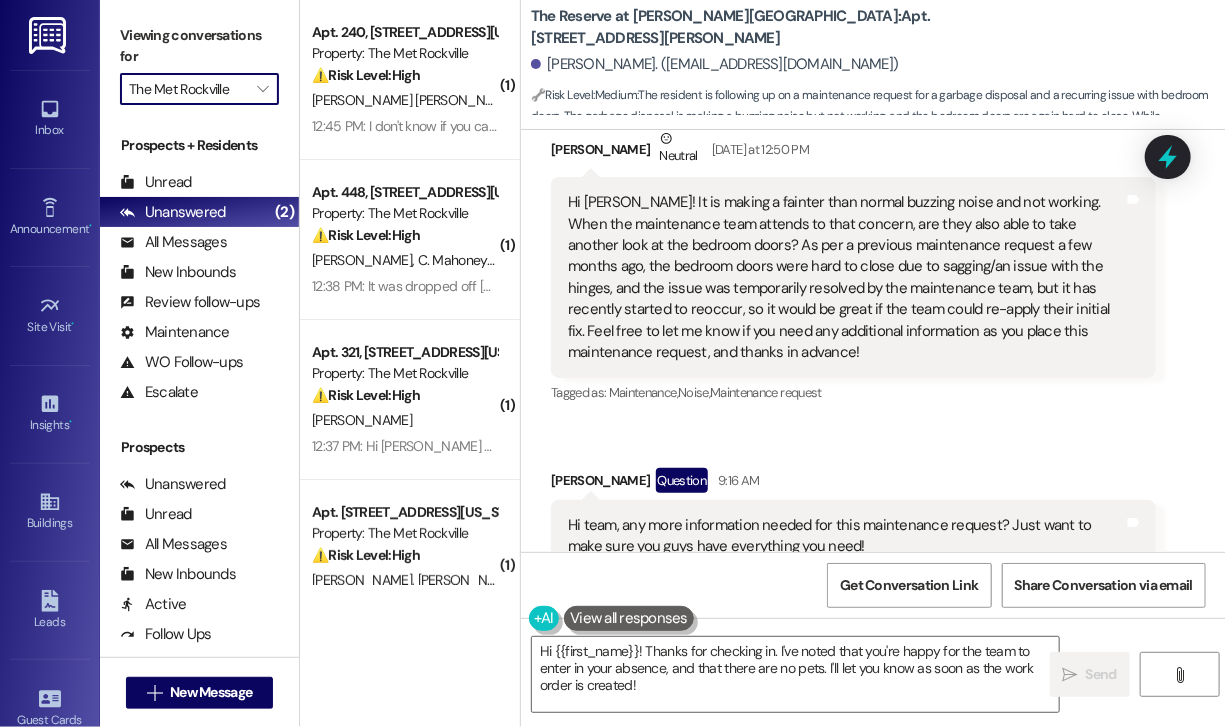 click on "Received via SMS [PERSON_NAME]   Neutral [DATE] at 12:50 PM Hi [PERSON_NAME]! It is making a fainter than normal buzzing noise and not working. When the maintenance team attends to that concern, are they also able to take another look at the bedroom doors? As per a previous maintenance request a few months ago, the bedroom doors were hard to close due to sagging/an issue with the hinges, and the issue was temporarily resolved by the maintenance team, but it has recently started to reoccur, so it would be great if the team could re-apply their initial fix. Feel free to let me know if you need any additional information as you place this maintenance request, and thanks in advance! Tags and notes Tagged as:   Maintenance ,  Click to highlight conversations about Maintenance Noise ,  Click to highlight conversations about Noise Maintenance request Click to highlight conversations about Maintenance request Received via SMS [PERSON_NAME] Question 9:16 AM Tags and notes Tagged as:   Maintenance ,  Maintenance request" at bounding box center [873, 350] 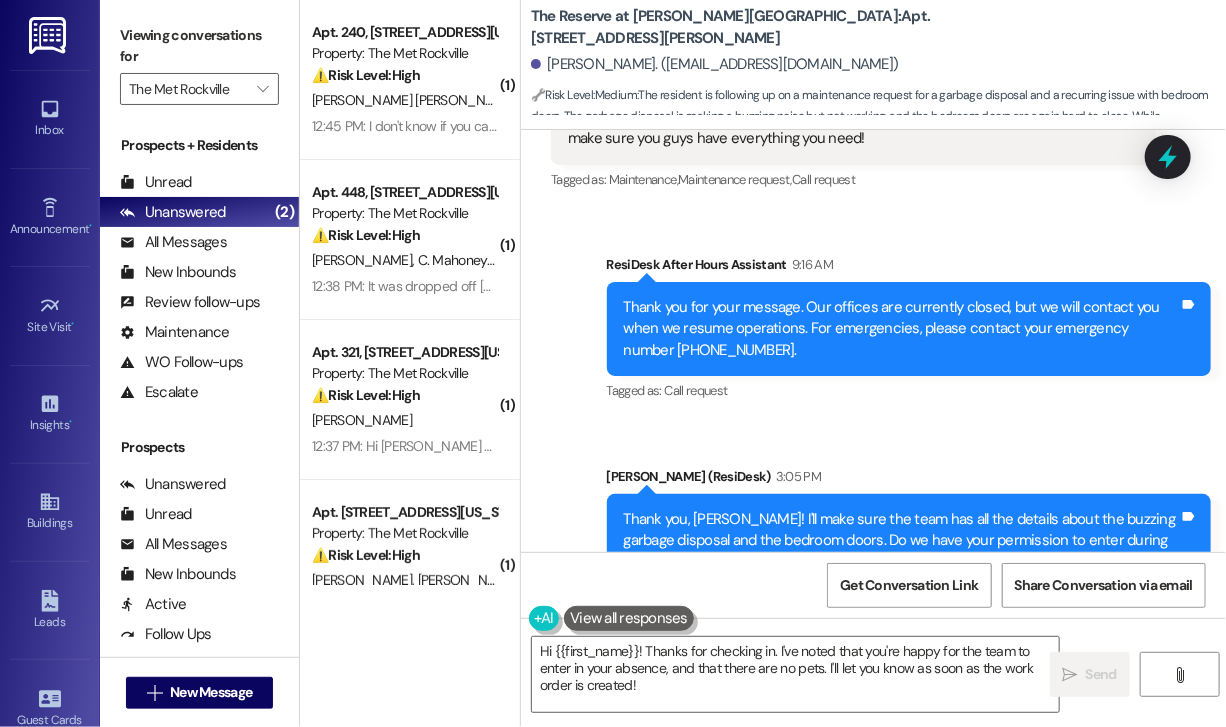 scroll, scrollTop: 5470, scrollLeft: 0, axis: vertical 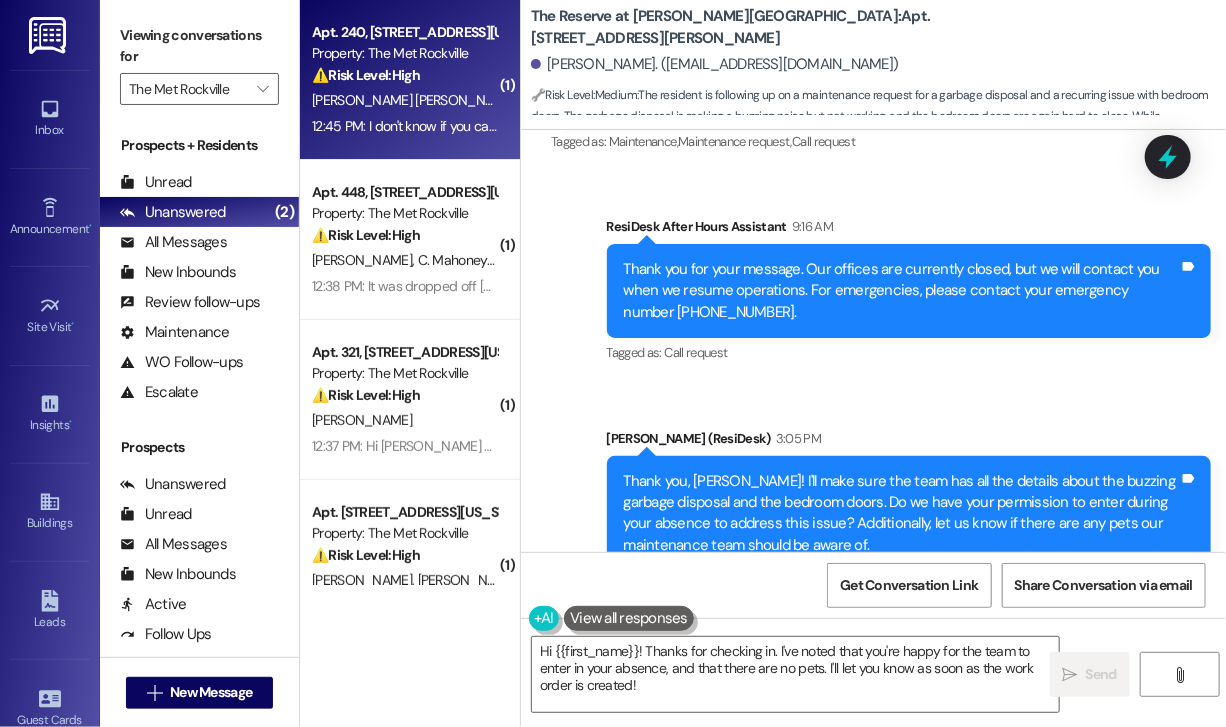 click on "12:45 PM: I don't know if you can read my message, but I left check for payment on the box [DATE] 12:45 PM: I don't know if you can read my message, but I left check for payment on the box [DATE]" at bounding box center [594, 126] 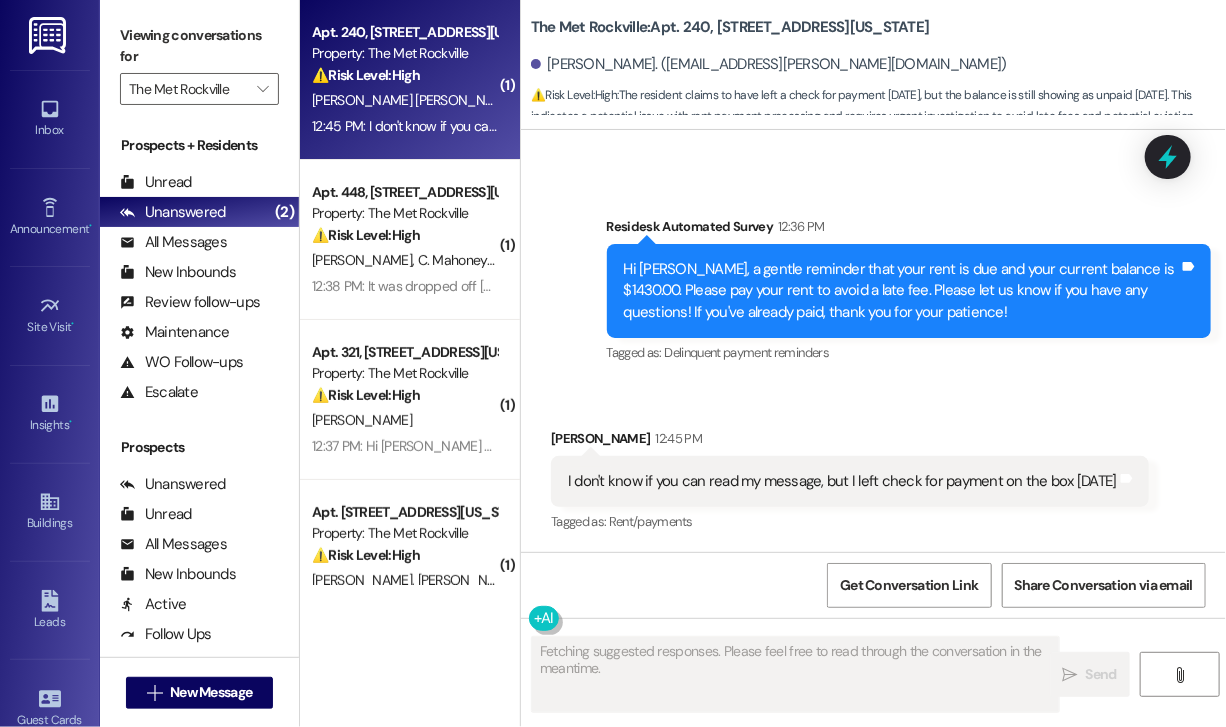 scroll, scrollTop: 3722, scrollLeft: 0, axis: vertical 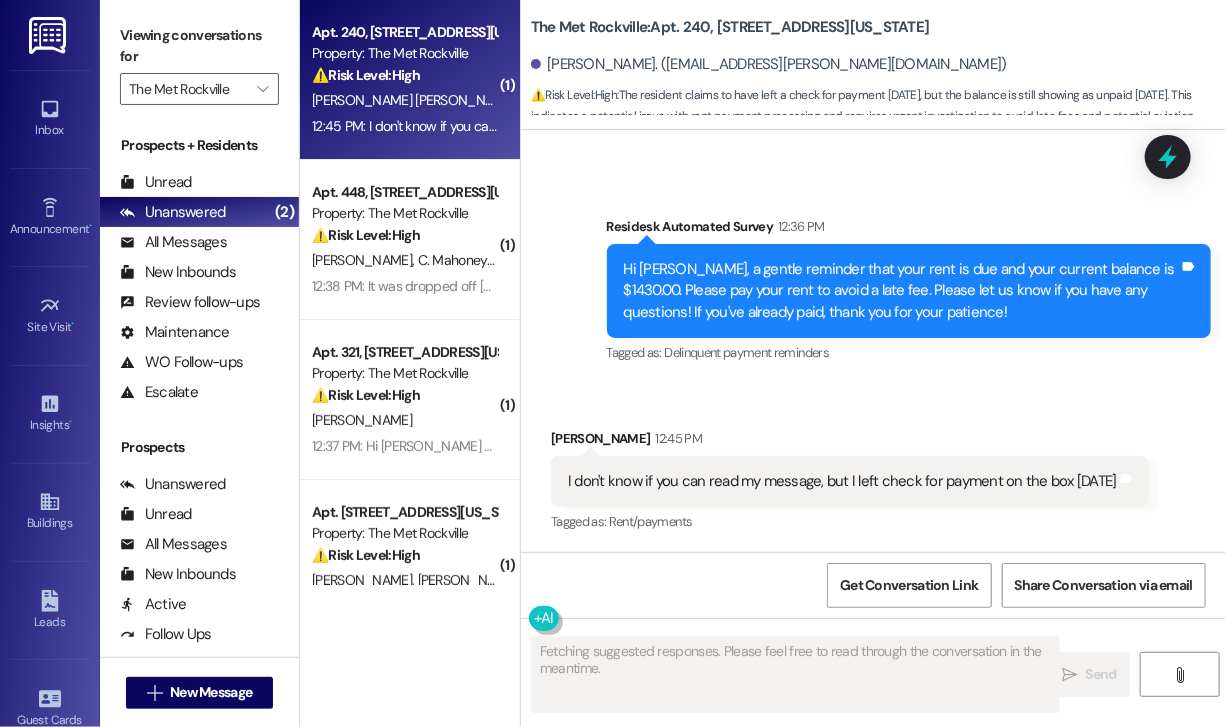 click on "Received via SMS [PERSON_NAME] 12:45 PM I don't know if you can read my message, but I left check for payment on the box [DATE] Tags and notes Tagged as:   Rent/payments Click to highlight conversations about Rent/payments" at bounding box center [873, 467] 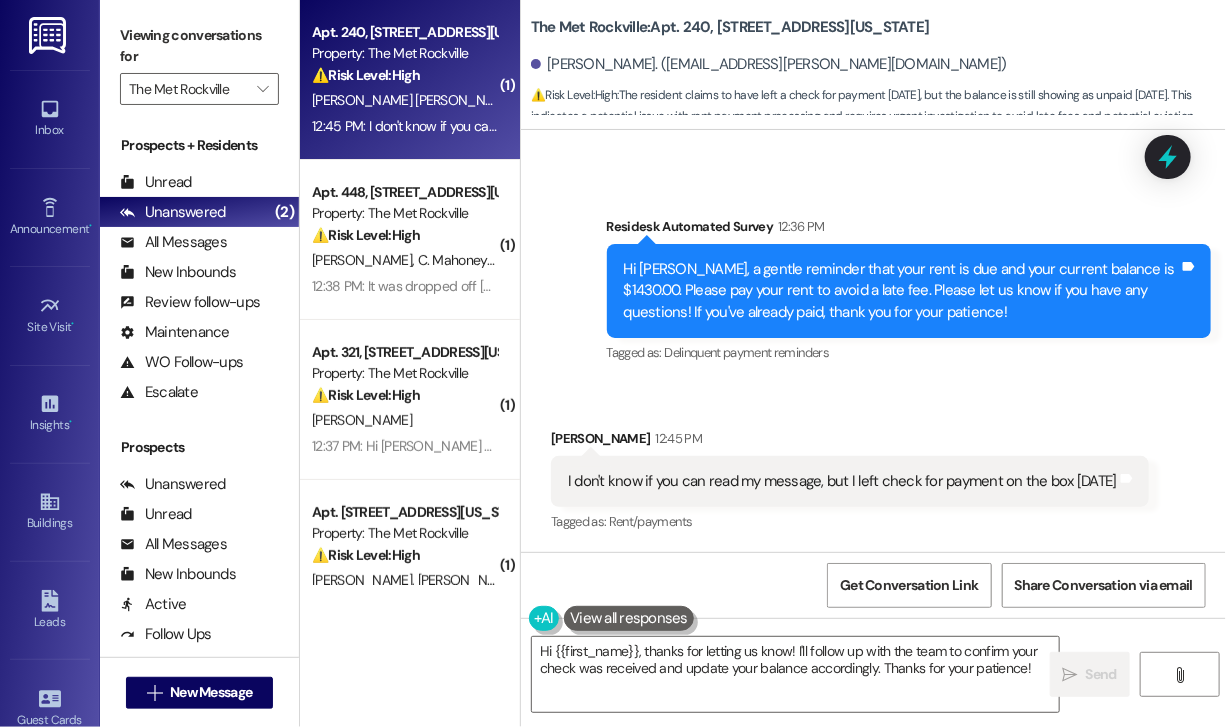scroll, scrollTop: 3722, scrollLeft: 0, axis: vertical 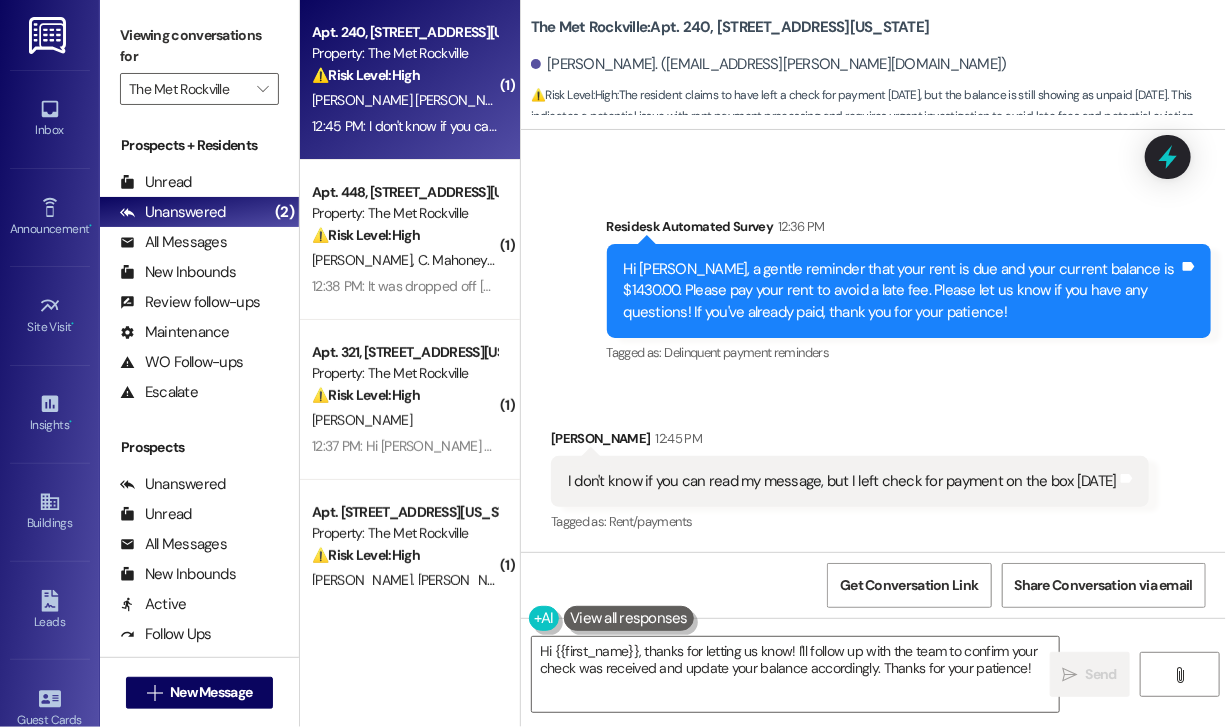 drag, startPoint x: 691, startPoint y: 480, endPoint x: 567, endPoint y: 461, distance: 125.4472 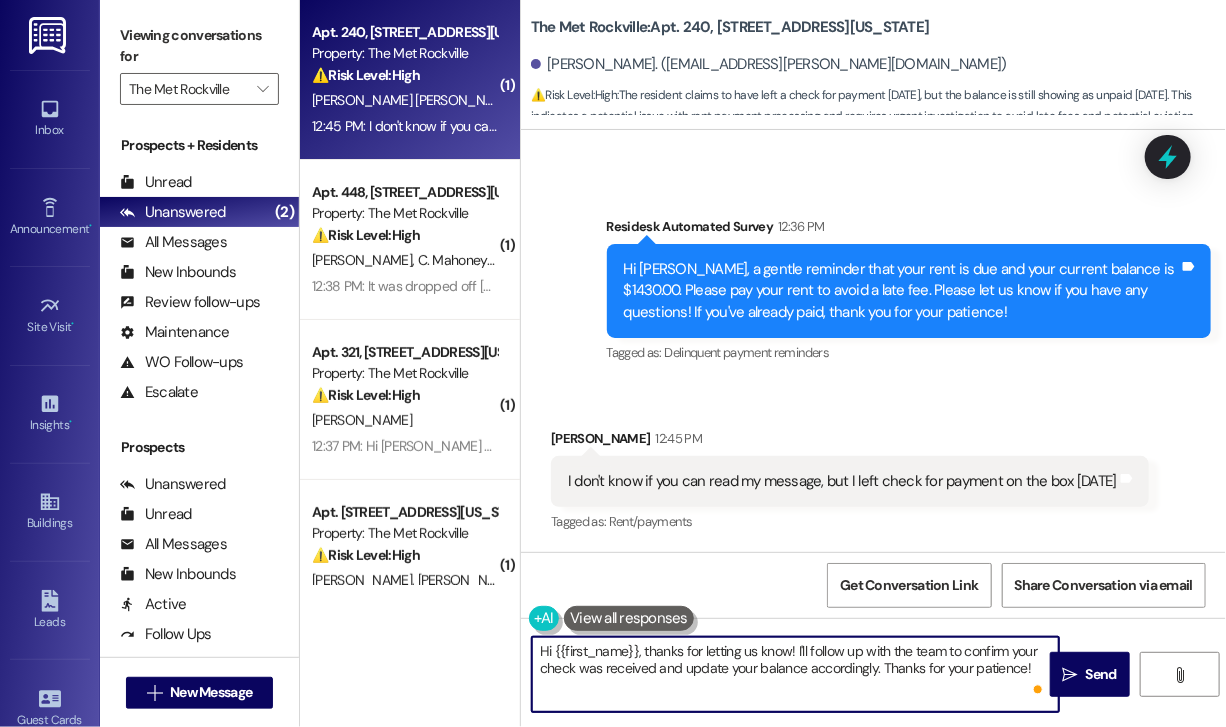 drag, startPoint x: 1027, startPoint y: 665, endPoint x: 639, endPoint y: 650, distance: 388.28983 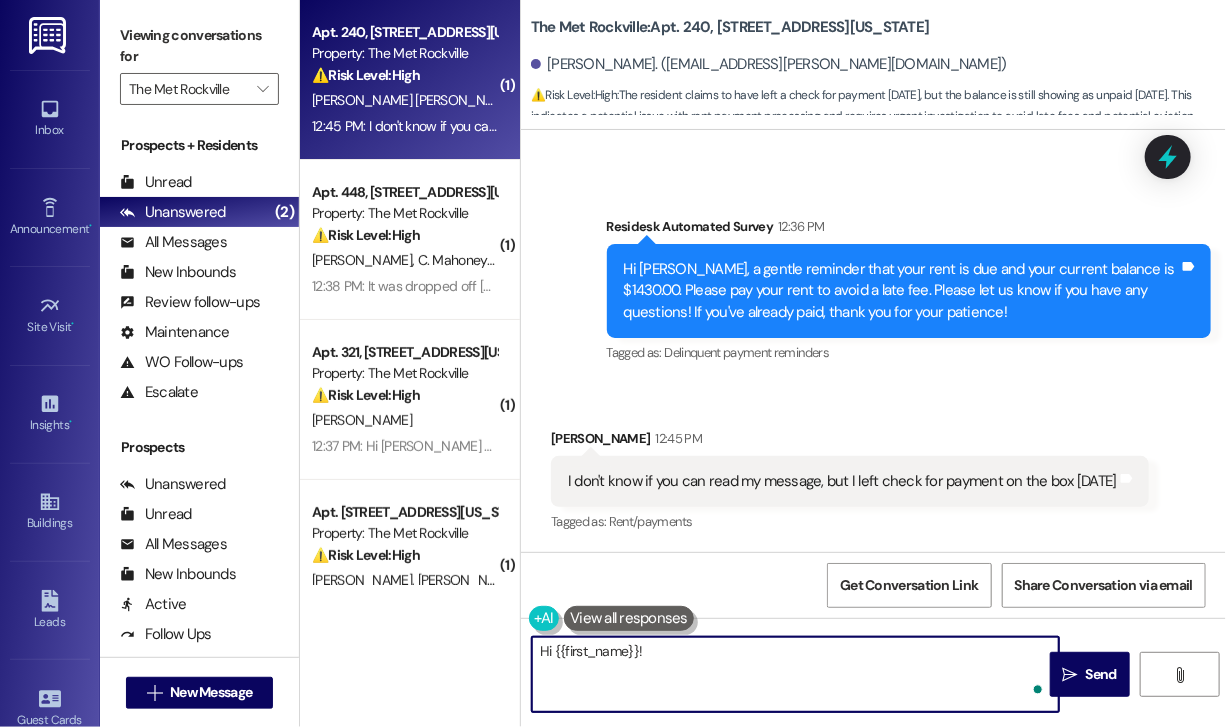 paste on "Thanks for reaching out! Yes, I can see your message. Just to help us follow up—do you remember about what time you dropped the check in the box [DATE], and do you recall the check amount or who it was made payable to? That’ll help us confirm if it’s been received and processed." 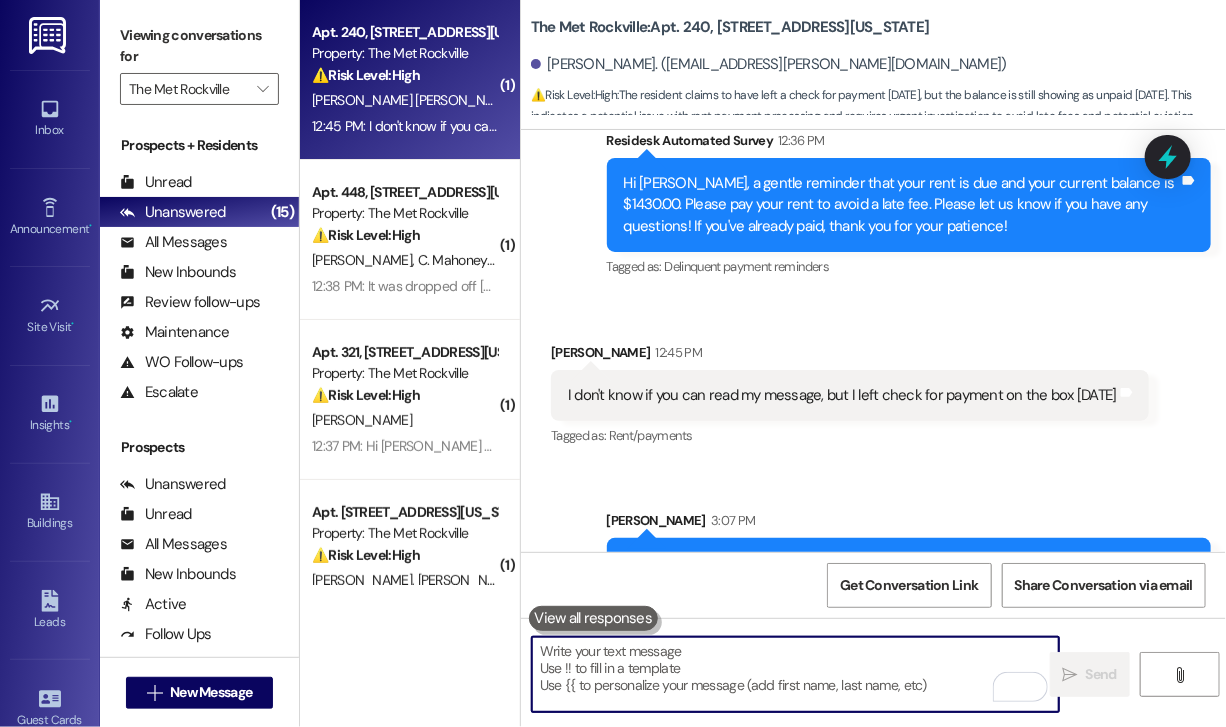 scroll, scrollTop: 3925, scrollLeft: 0, axis: vertical 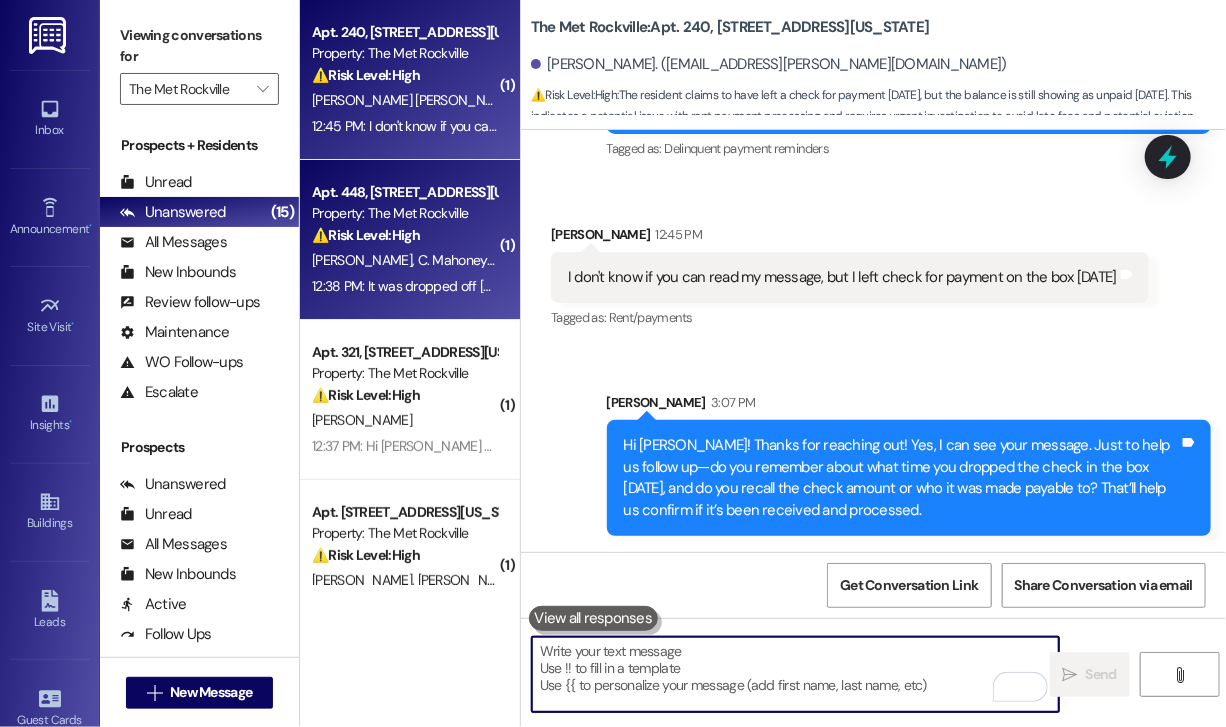 type 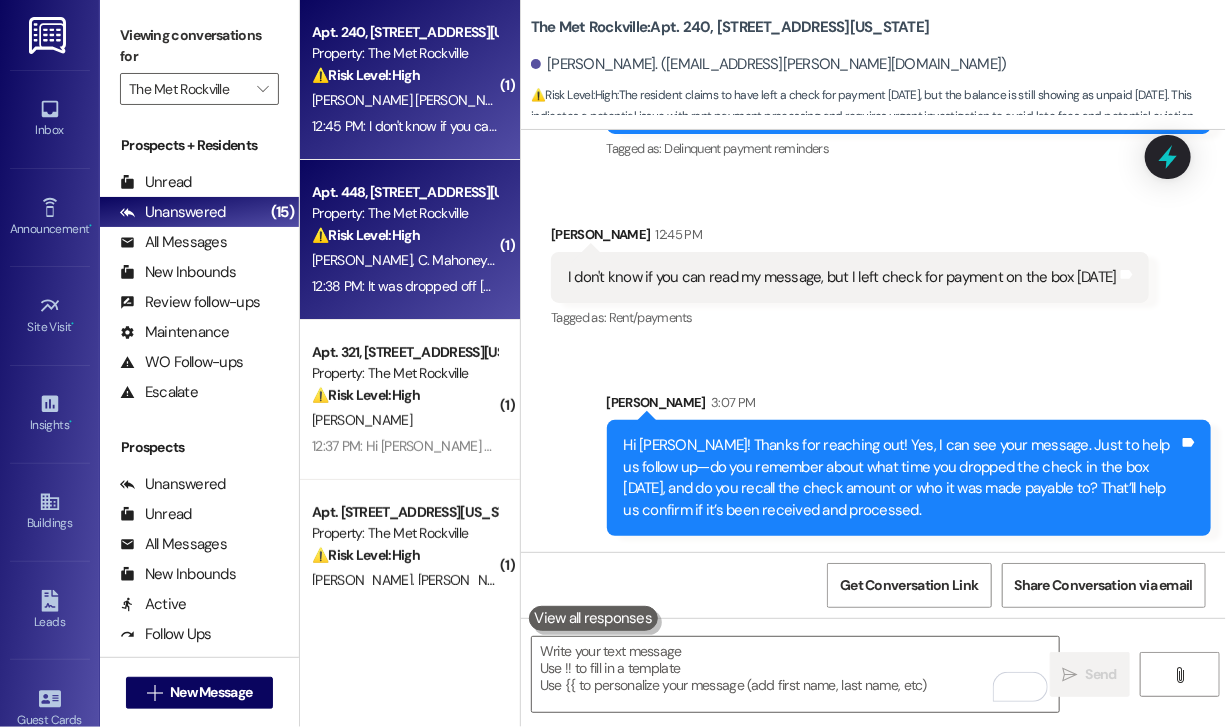 click on "Property: The Met Rockville" at bounding box center (404, 213) 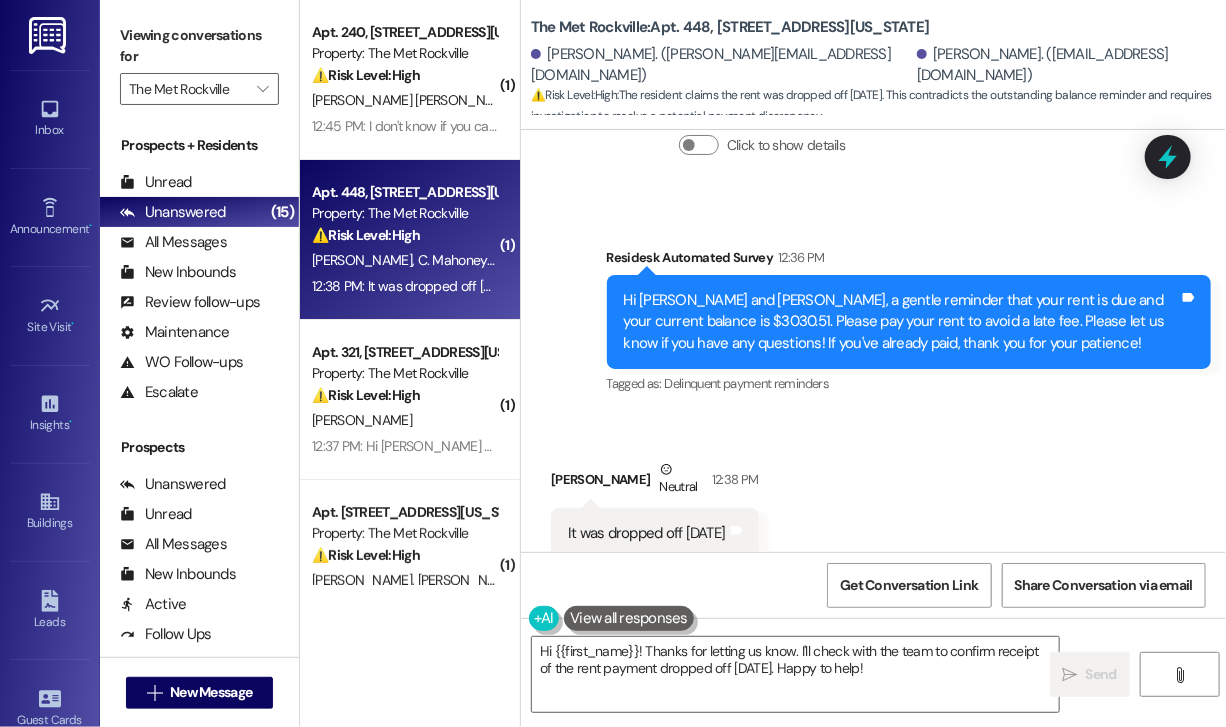 scroll, scrollTop: 1369, scrollLeft: 0, axis: vertical 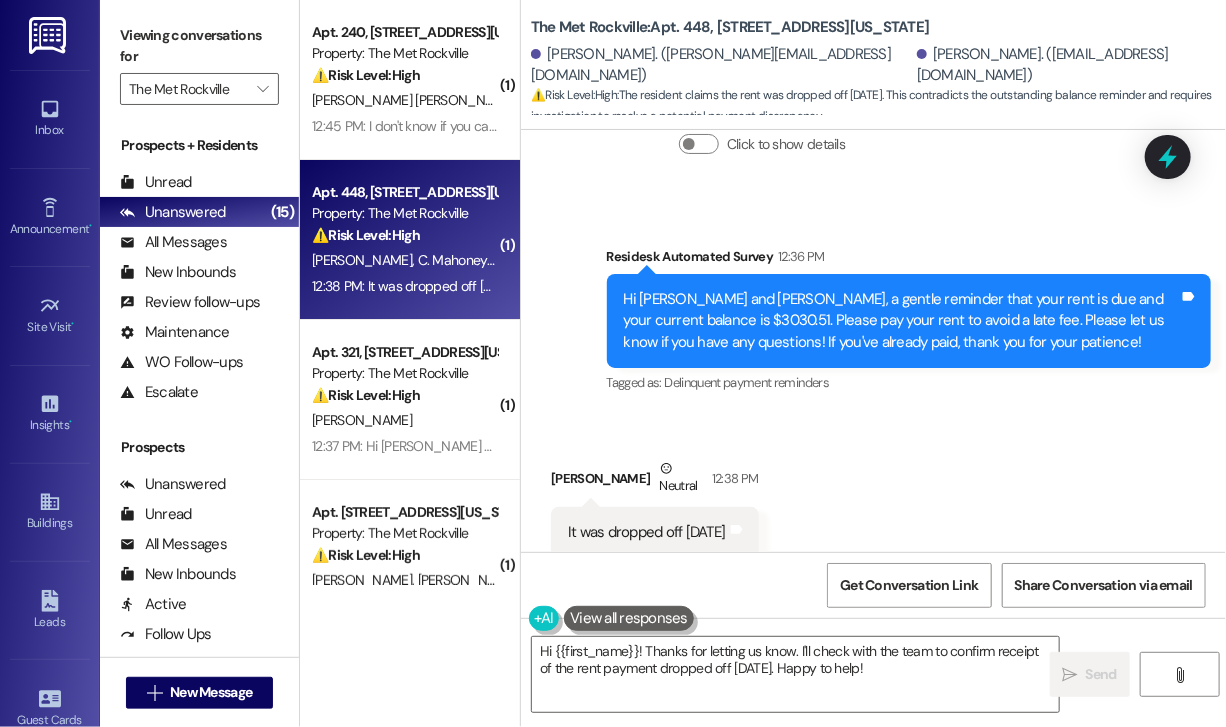 click on "It was dropped off [DATE]" at bounding box center [646, 532] 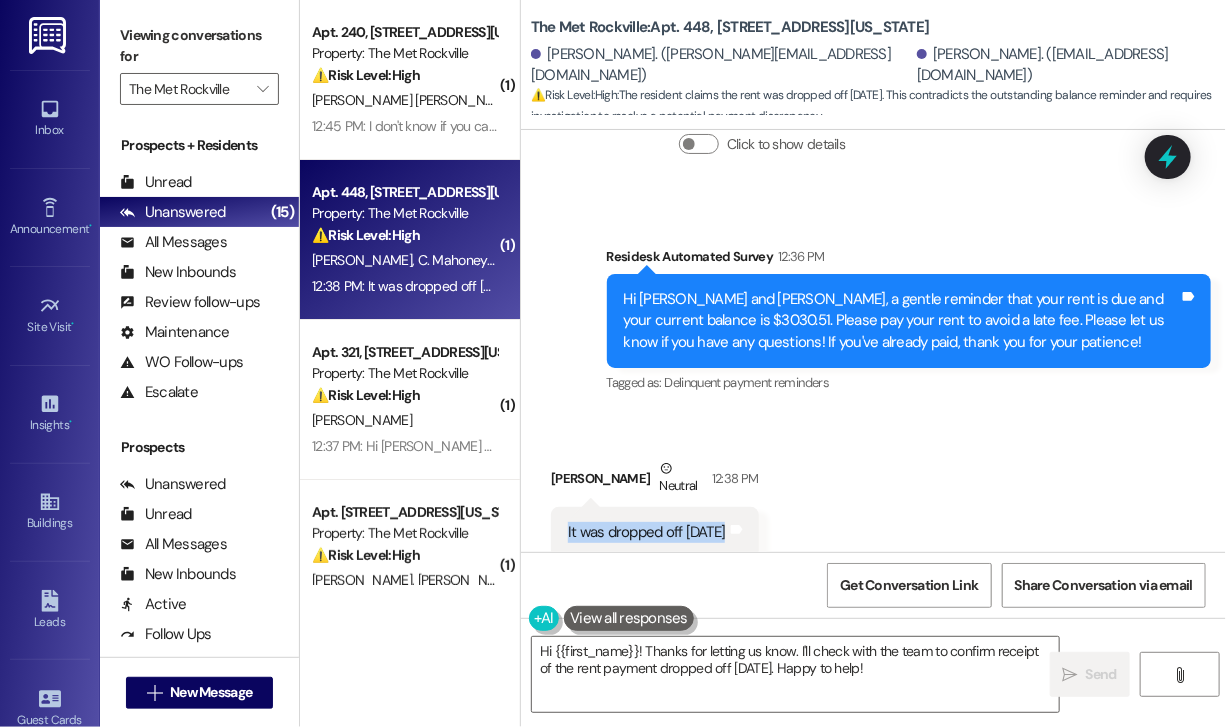 click on "It was dropped off [DATE]" at bounding box center [646, 532] 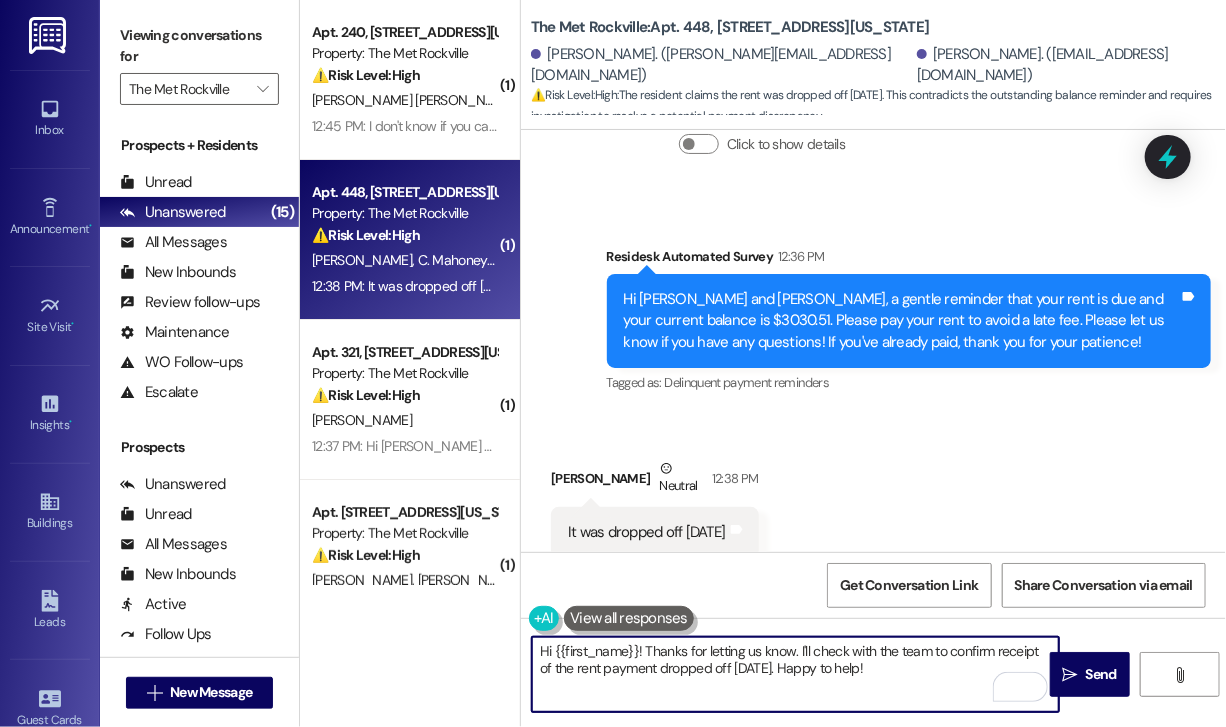 drag, startPoint x: 913, startPoint y: 678, endPoint x: 643, endPoint y: 652, distance: 271.24896 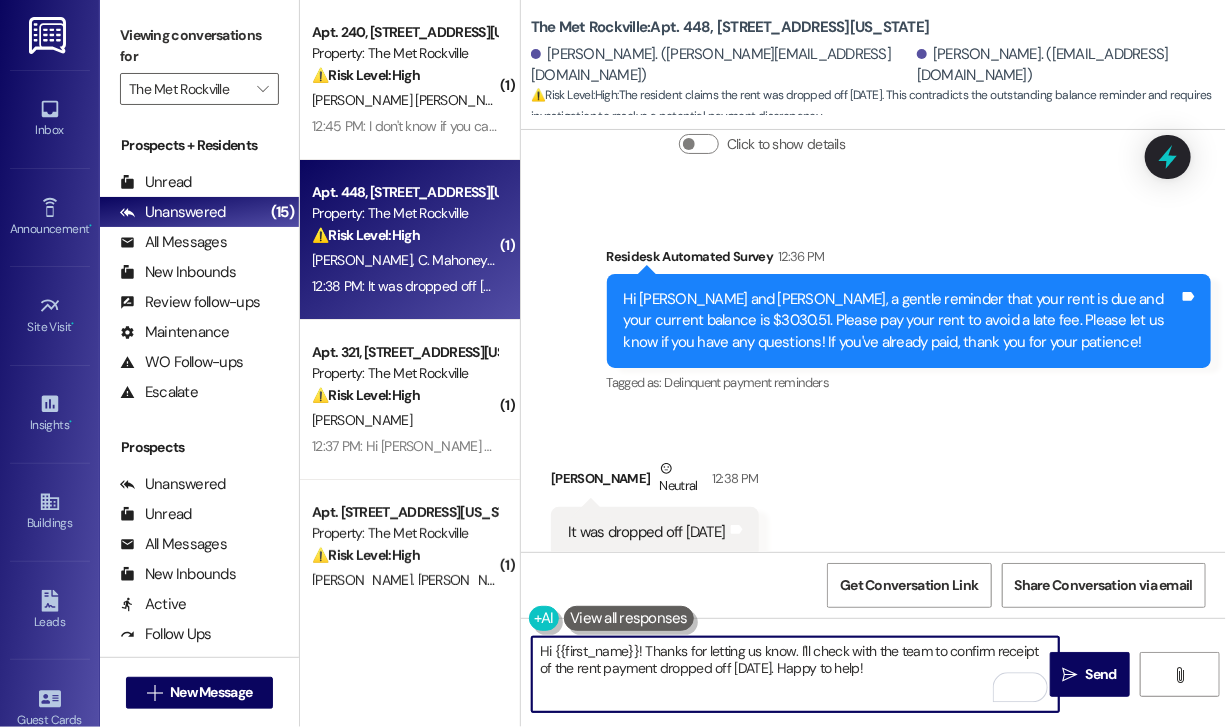 paste on "the update! Just to confirm—was the payment placed in a drop box, or handed to someone at the office? Also, could you share the amount and form of payment (e.g., check or money order)? That’ll help us track it more accurately." 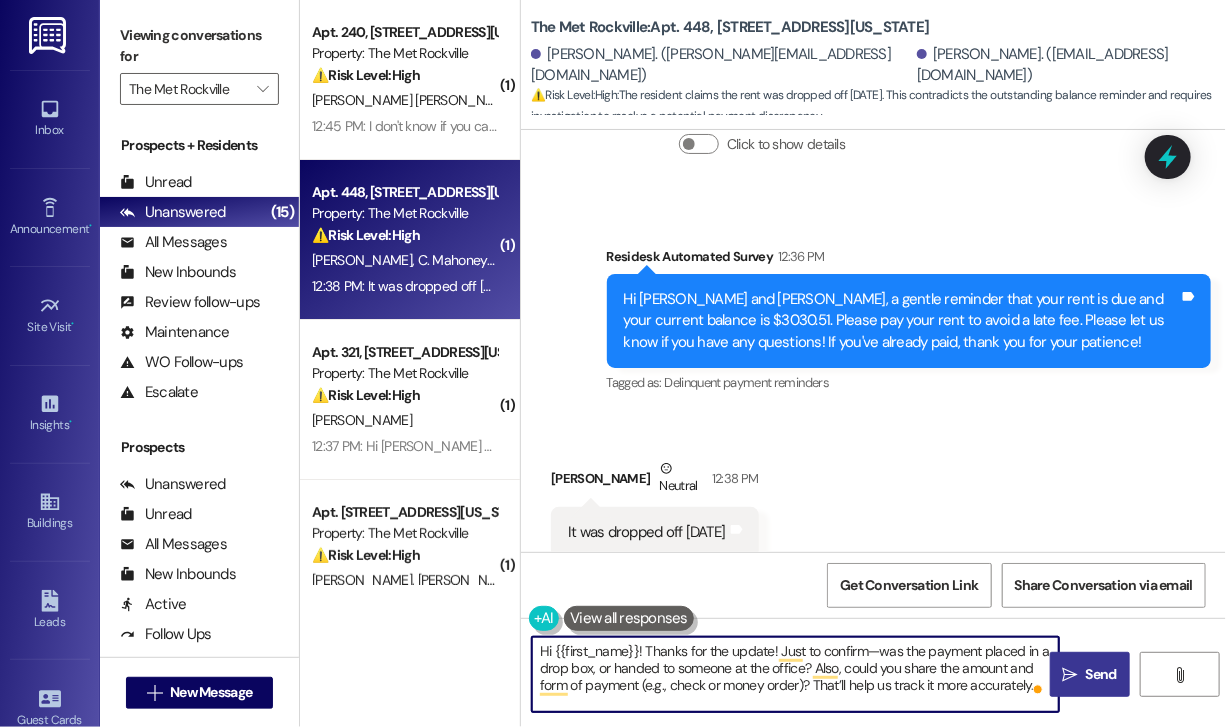 type on "Hi {{first_name}}! Thanks for the update! Just to confirm—was the payment placed in a drop box, or handed to someone at the office? Also, could you share the amount and form of payment (e.g., check or money order)? That’ll help us track it more accurately." 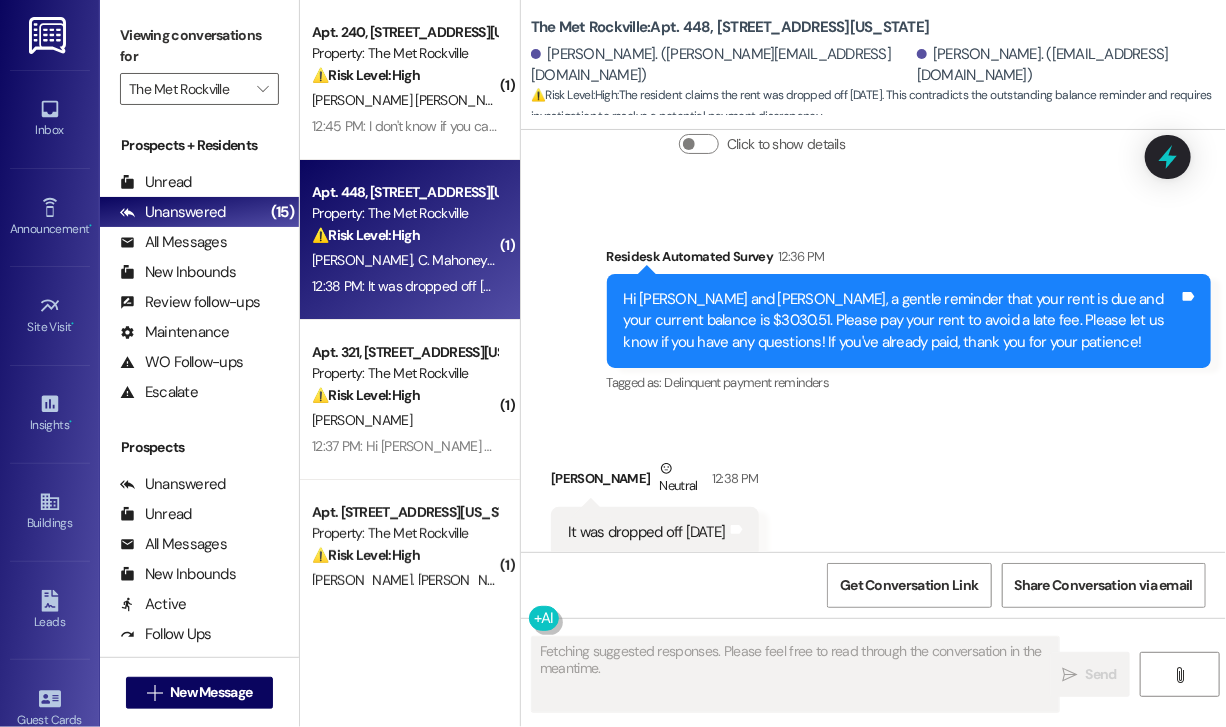 scroll, scrollTop: 1368, scrollLeft: 0, axis: vertical 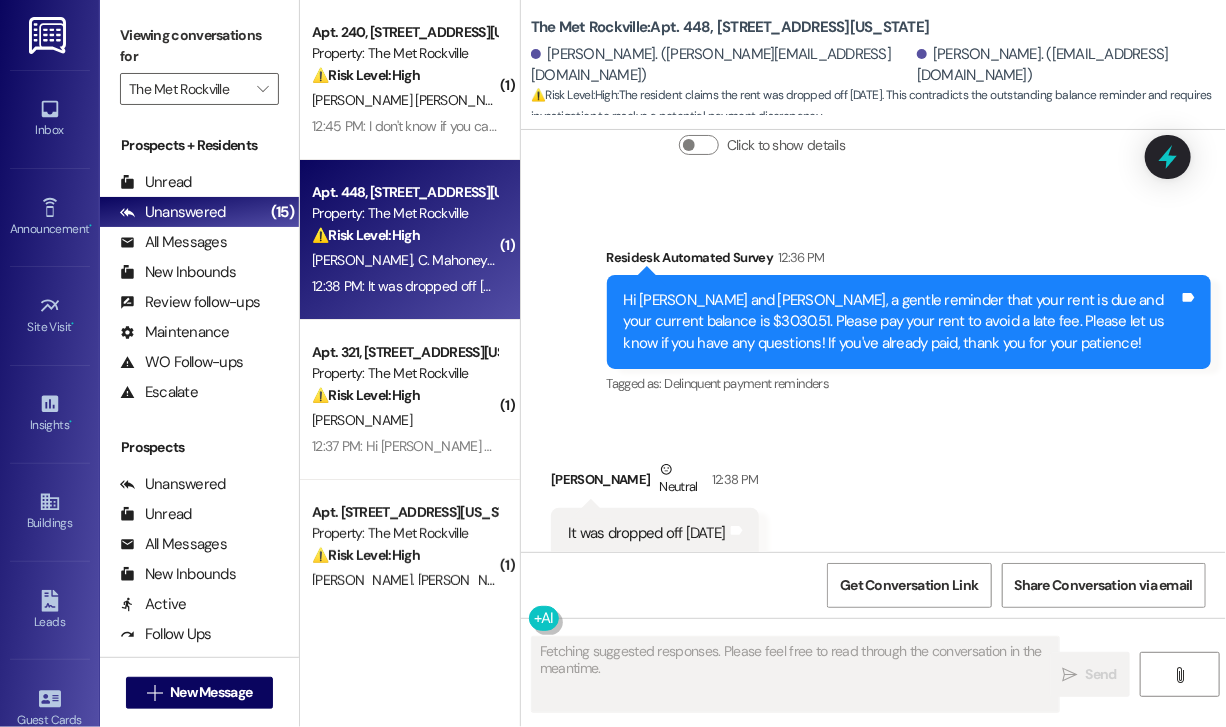 click on "Received via SMS [PERSON_NAME]   Neutral 12:38 PM It was dropped off [DATE] Tags and notes" at bounding box center (873, 494) 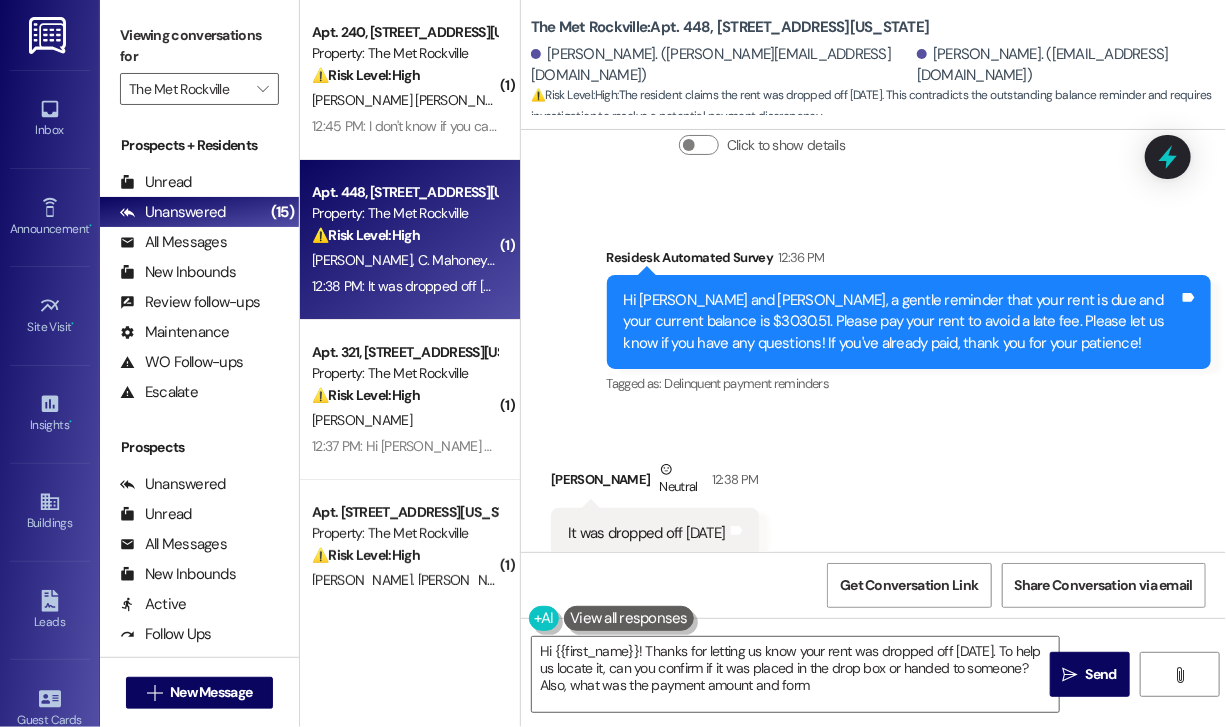 type on "Hi {{first_name}}! Thanks for letting us know your rent was dropped off [DATE]. To help us locate it, can you confirm if it was placed in the drop box or handed to someone? Also, what was the payment amount and form?" 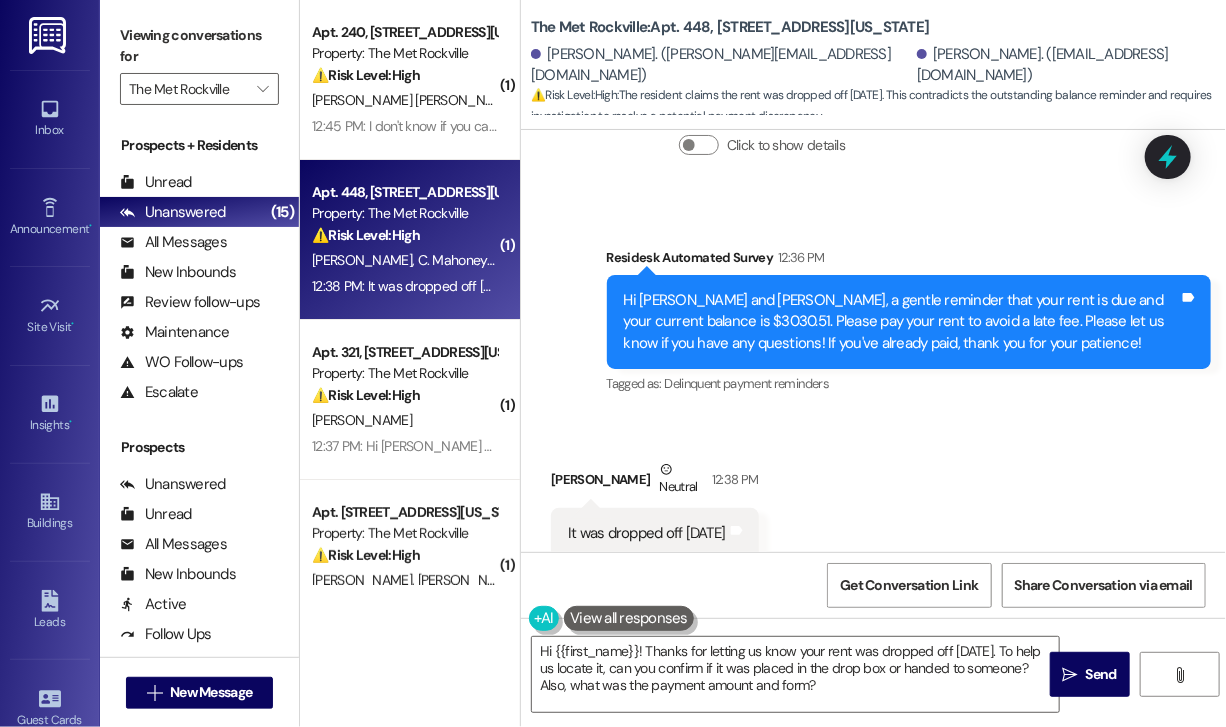 click on "It was dropped off [DATE]" at bounding box center [646, 533] 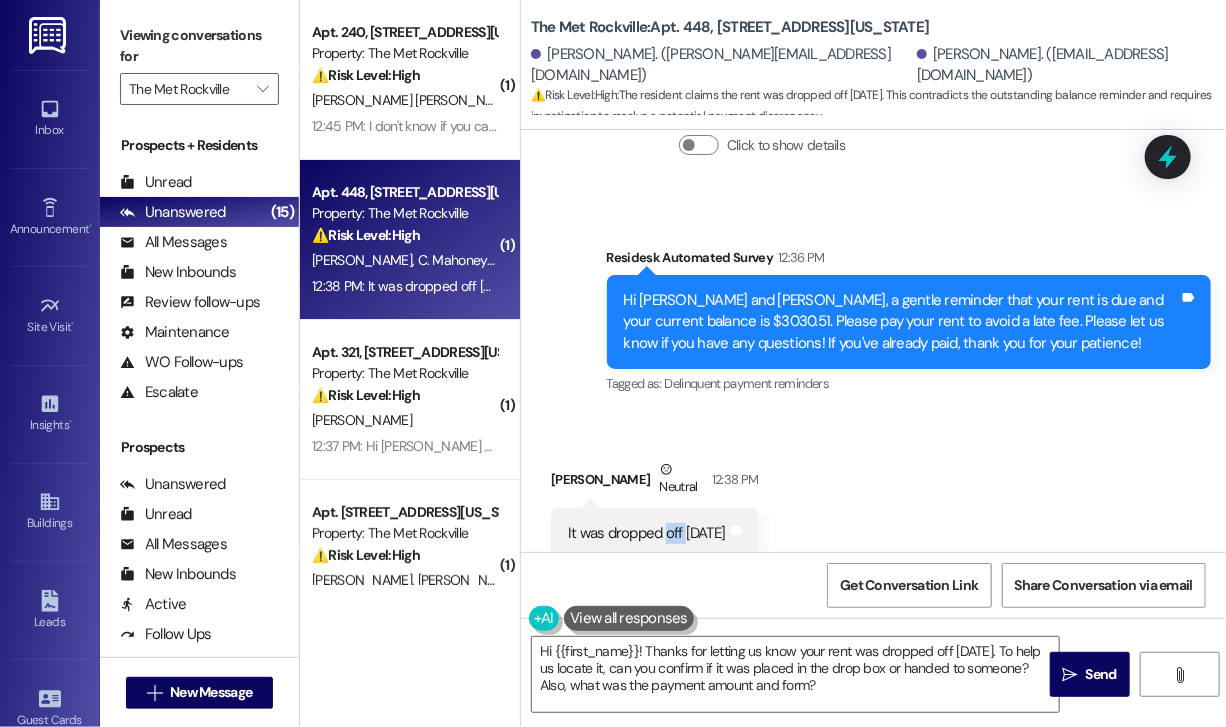 click on "It was dropped off [DATE]" at bounding box center [646, 533] 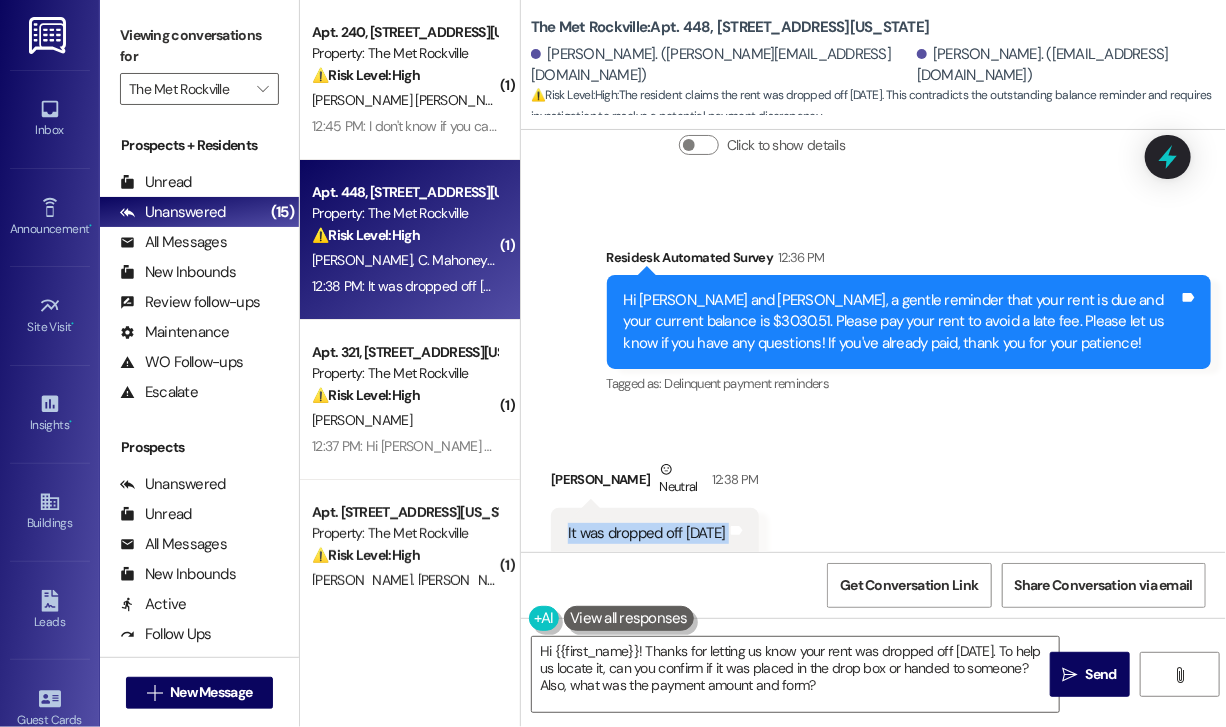 click on "It was dropped off [DATE]" at bounding box center [646, 533] 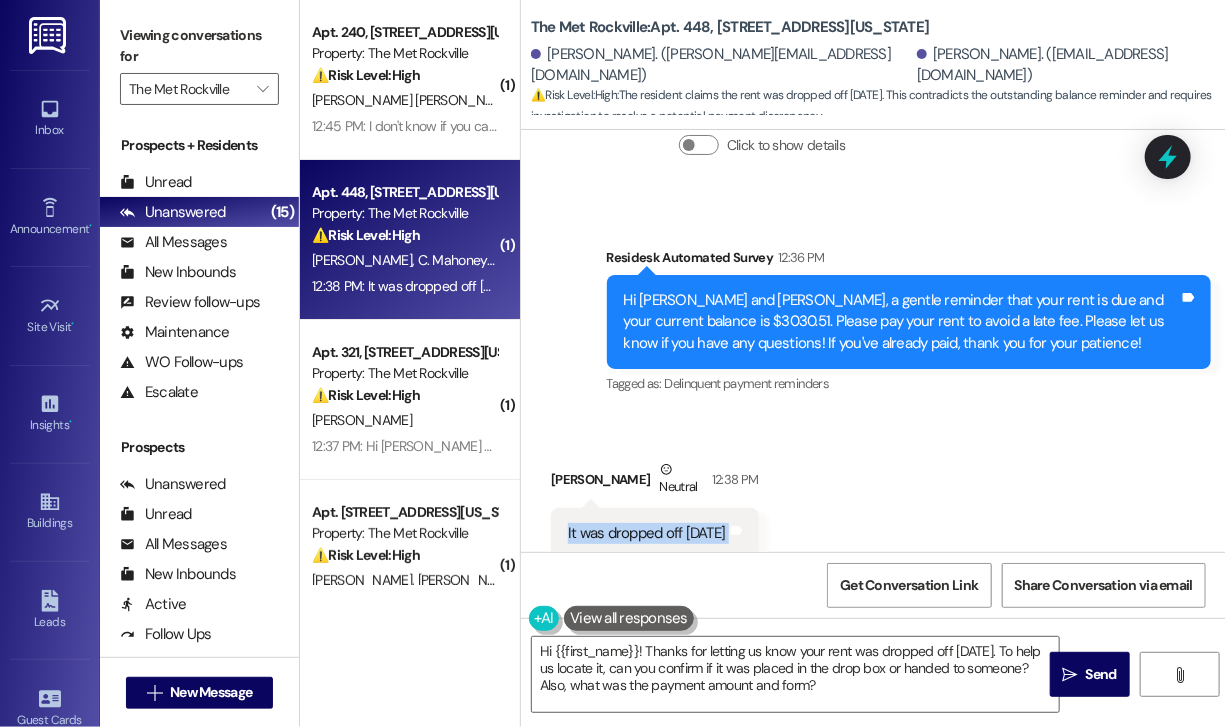 copy on "It was dropped off [DATE] Tags and notes Sent via SMS" 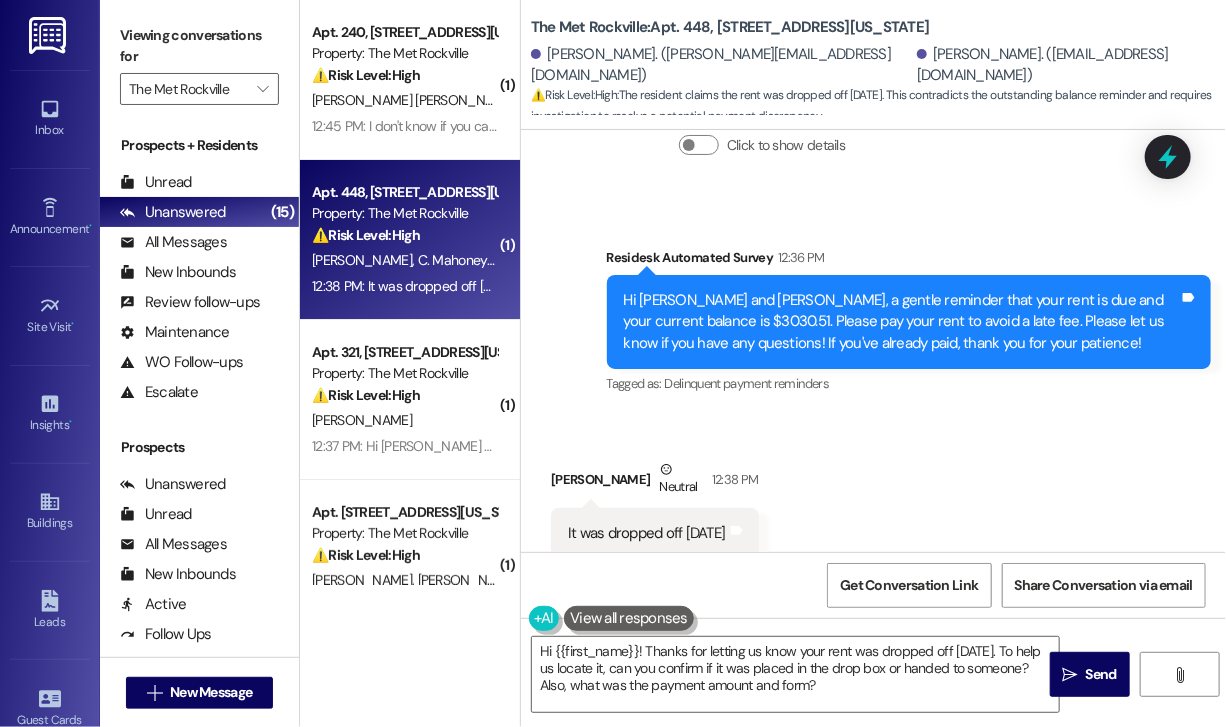 click on "Received via SMS [PERSON_NAME]   Neutral 12:38 PM It was dropped off [DATE] Tags and notes" at bounding box center [873, 494] 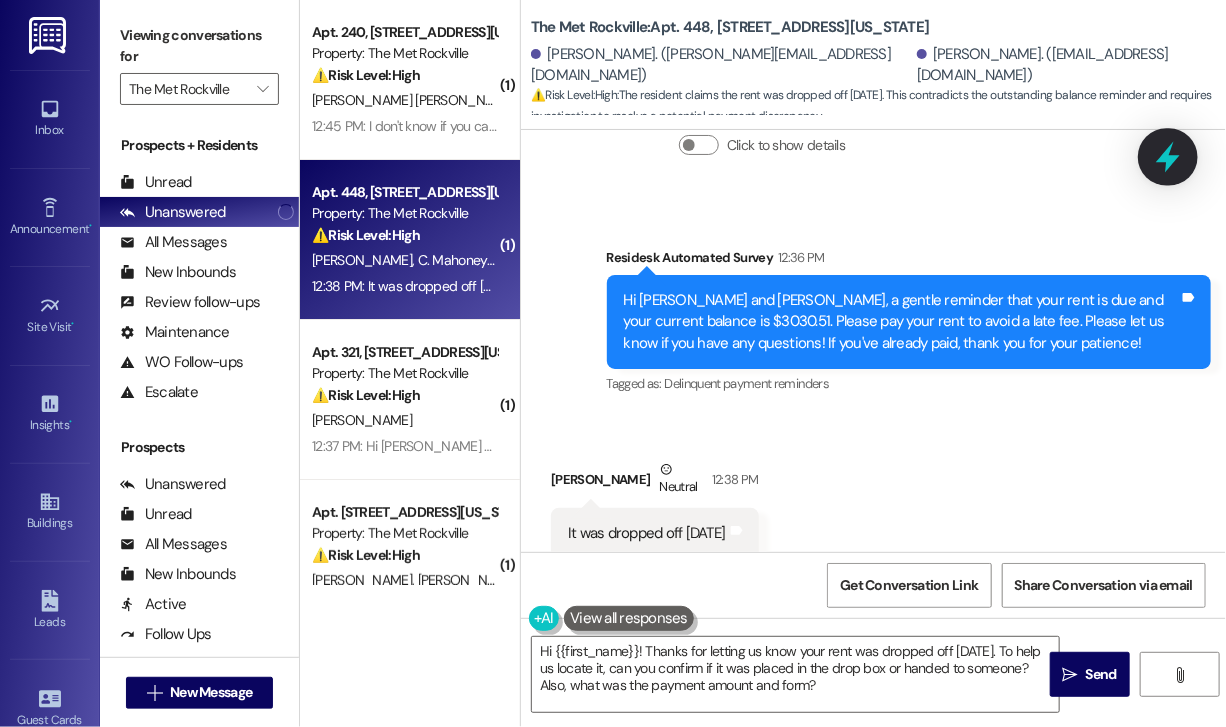 click 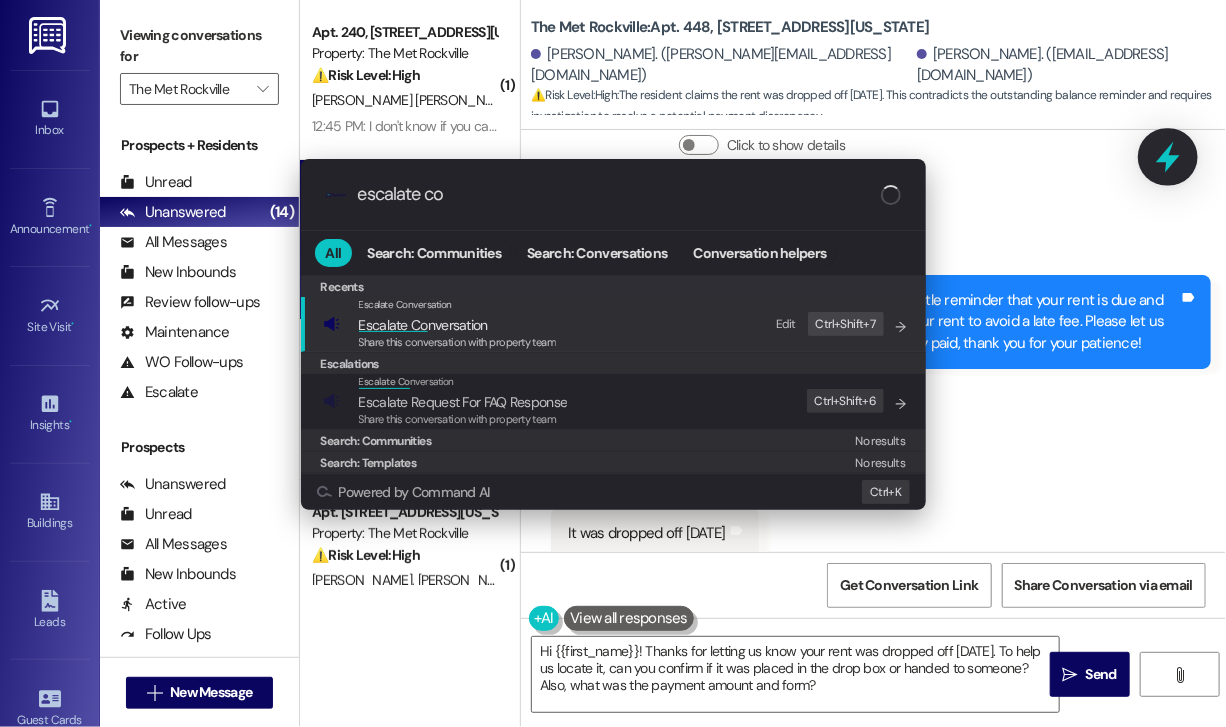 type on "escalate con" 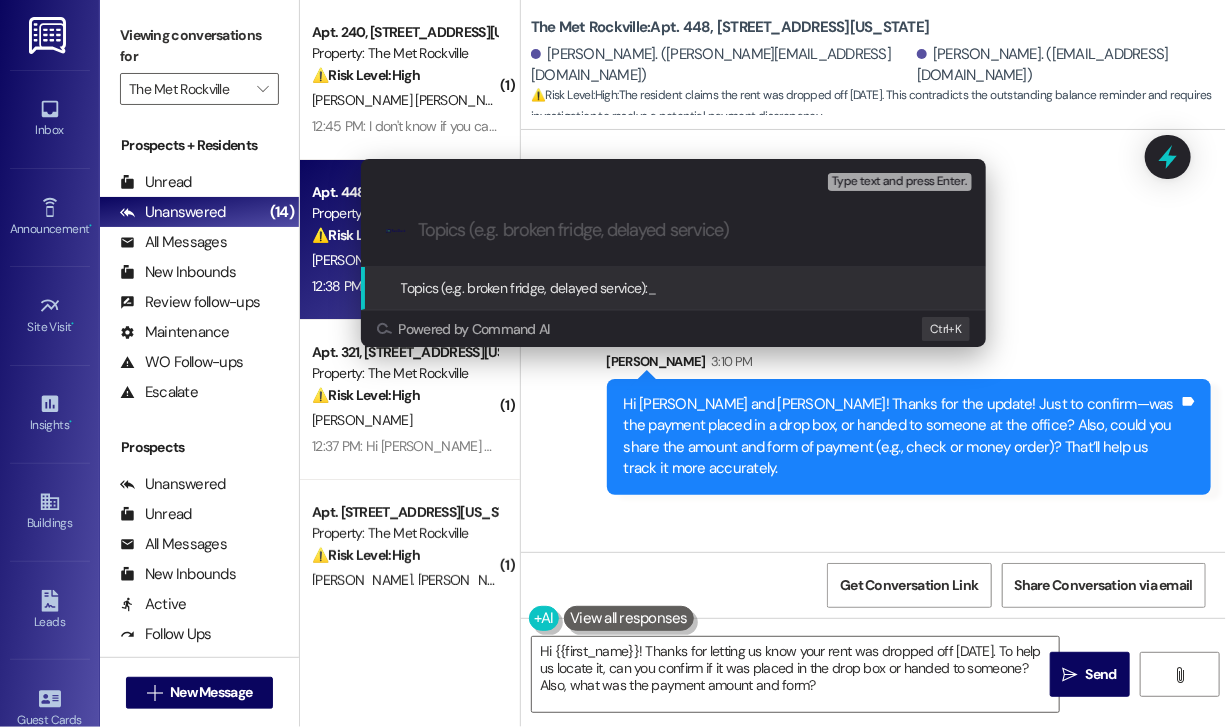 scroll, scrollTop: 1711, scrollLeft: 0, axis: vertical 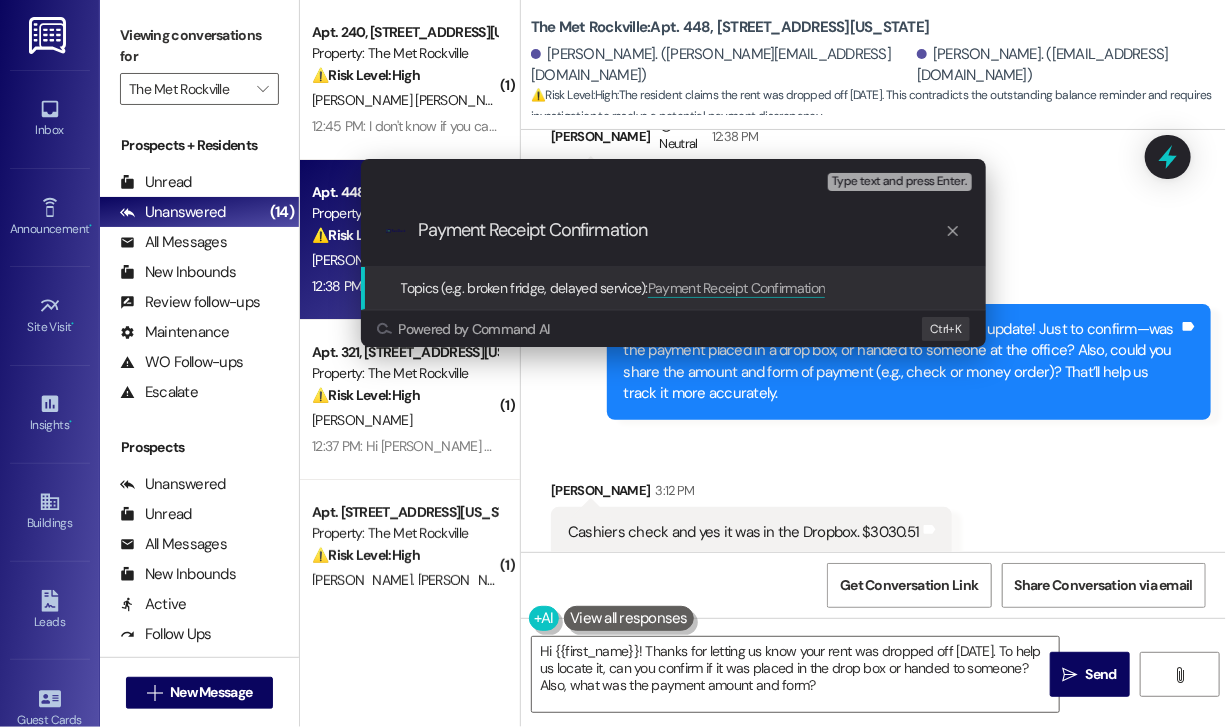 click on "Payment Receipt Confirmation" at bounding box center (681, 230) 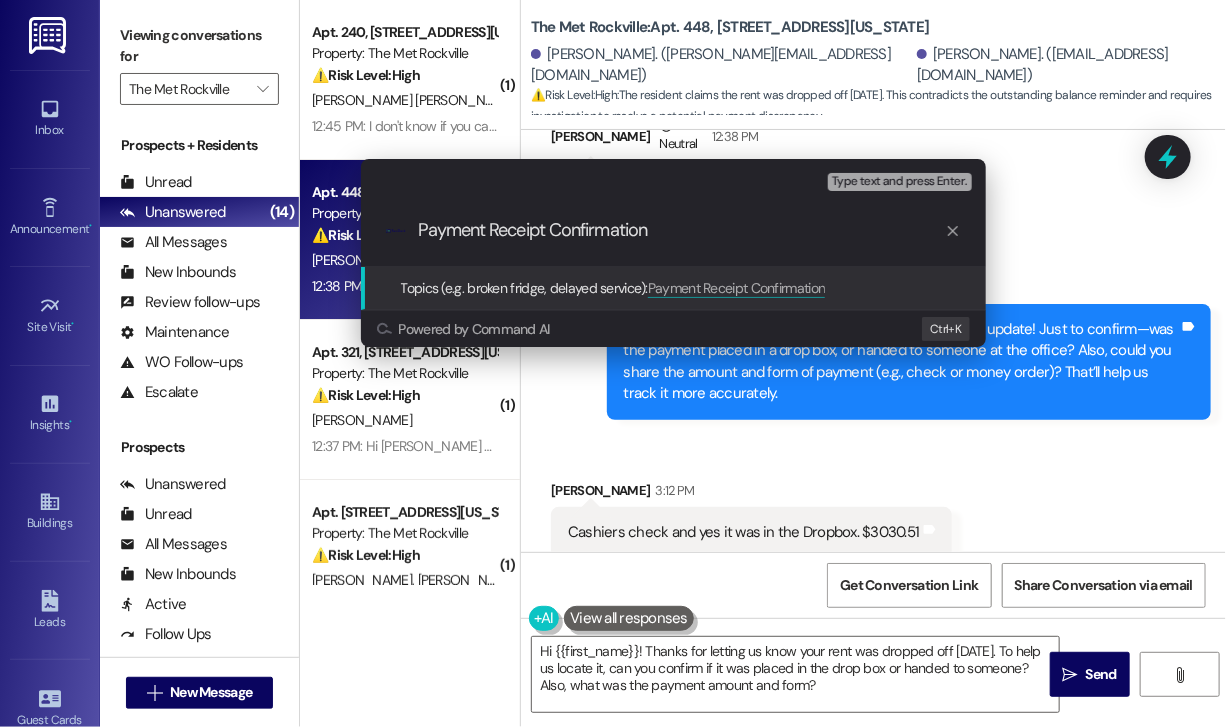 click on "Payment Receipt Confirmation" at bounding box center (681, 230) 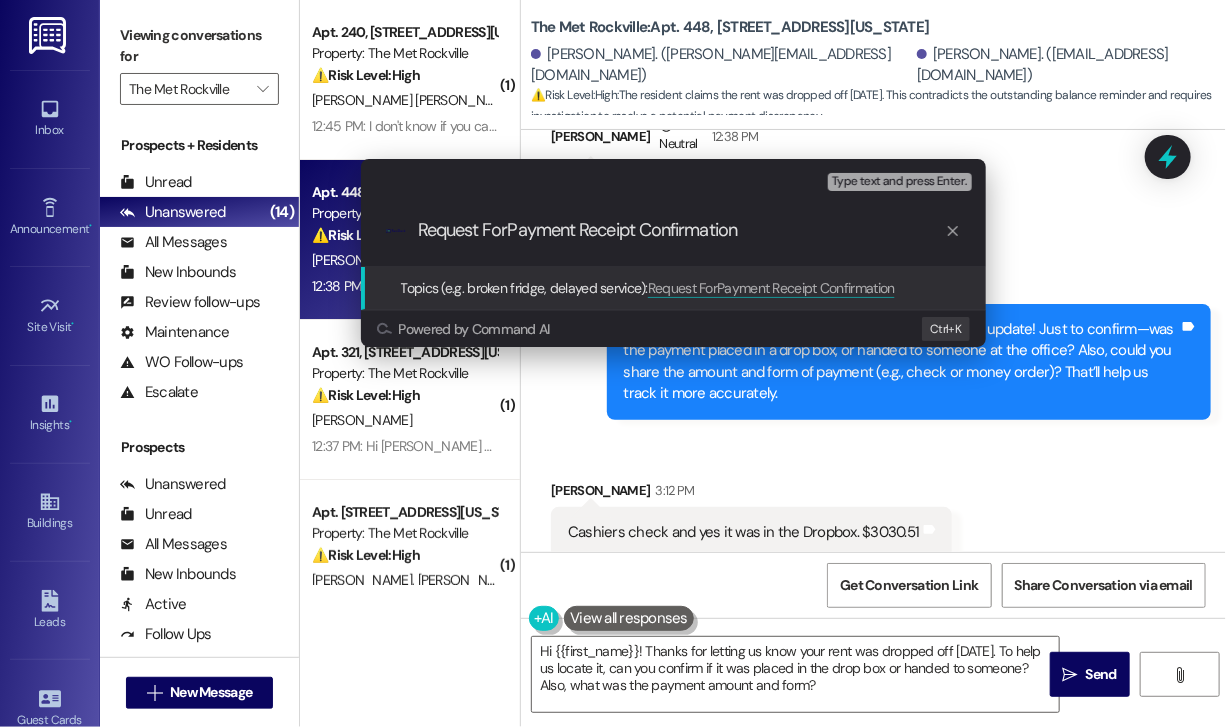 type on "Request For Payment Receipt Confirmation" 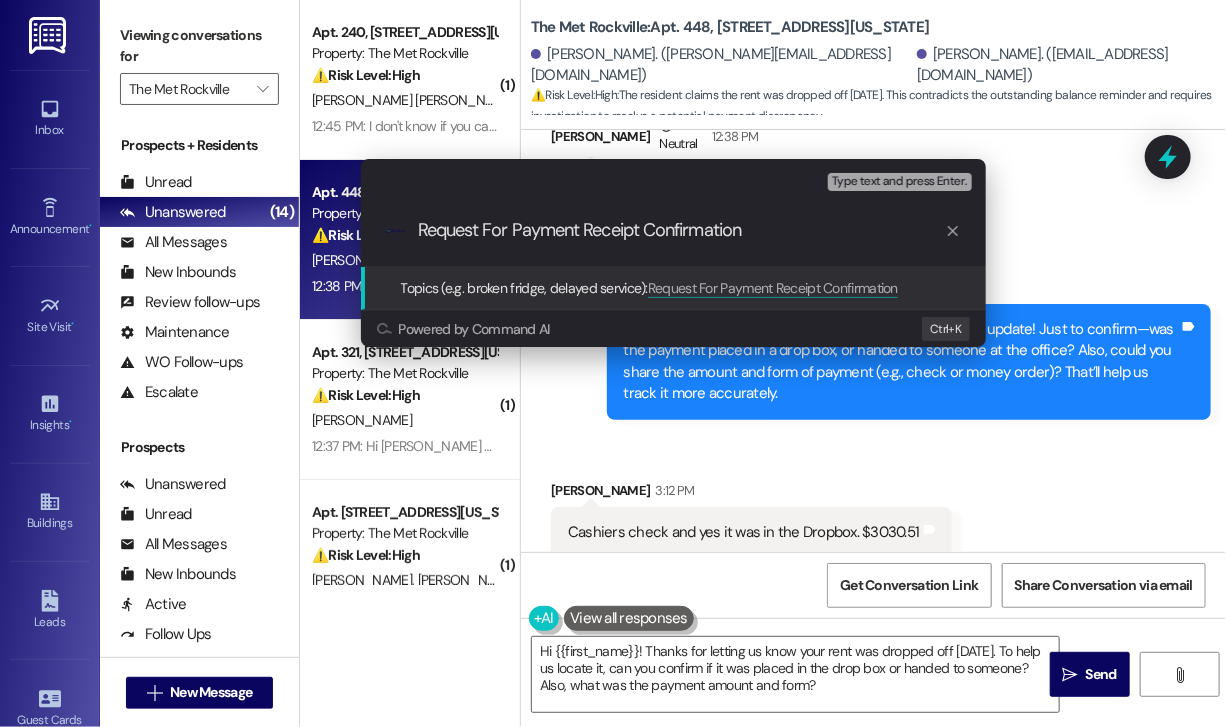 type 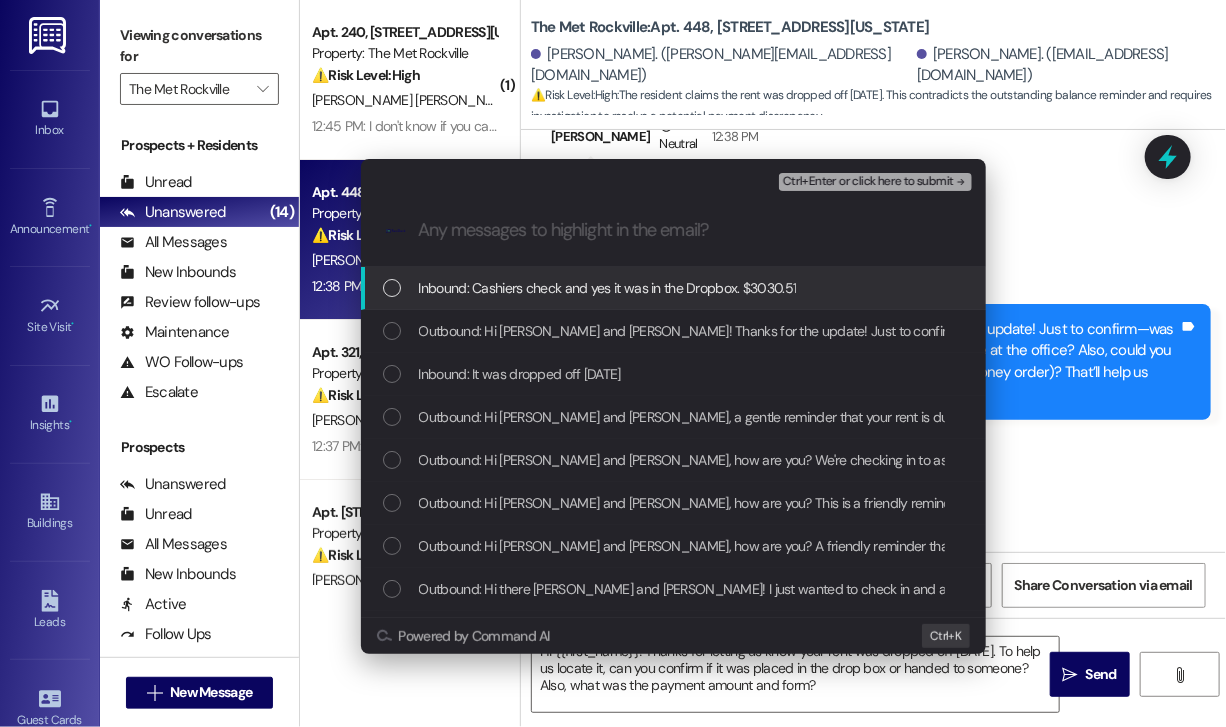 click on "Inbound: Cashiers check and yes it was in the Dropbox. $3030.51" at bounding box center (608, 288) 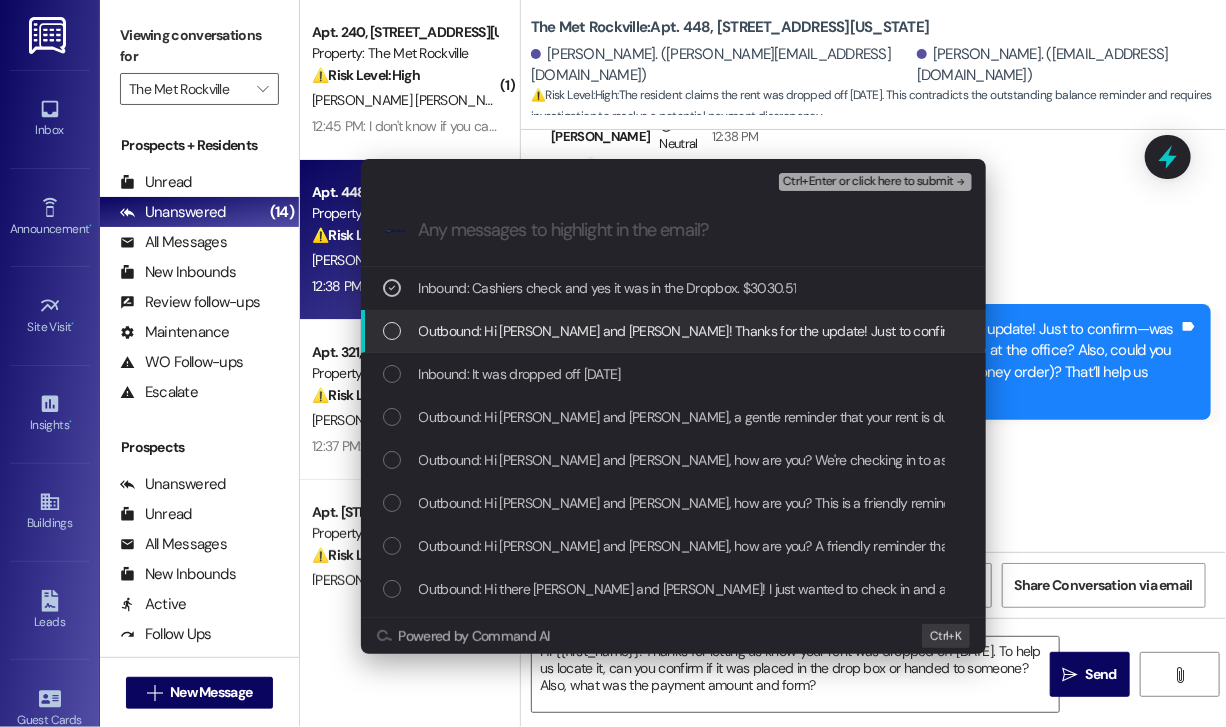 click on "Outbound: Hi [PERSON_NAME] and [PERSON_NAME]! Thanks for the update! Just to confirm—was the payment placed in a drop box, or handed to someone at the office? Also, could you share the amount and form of payment (e.g., check or money order)? That’ll help us track it more accurately." at bounding box center (1276, 331) 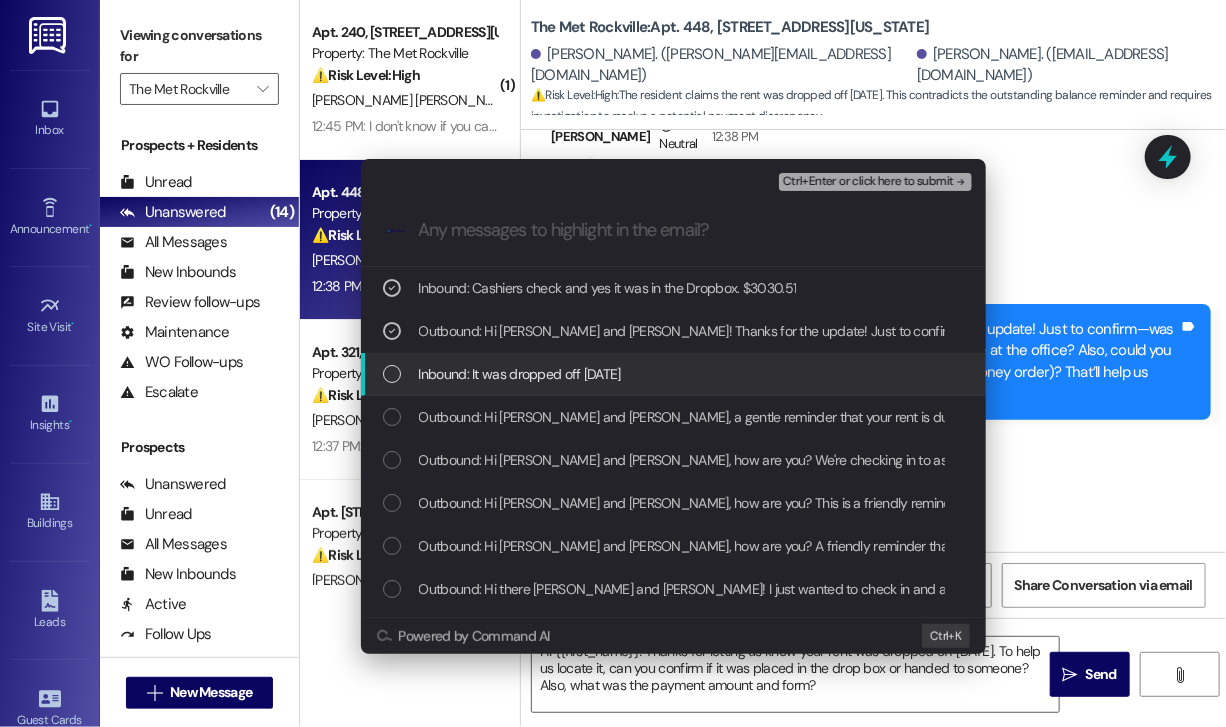 click at bounding box center [392, 374] 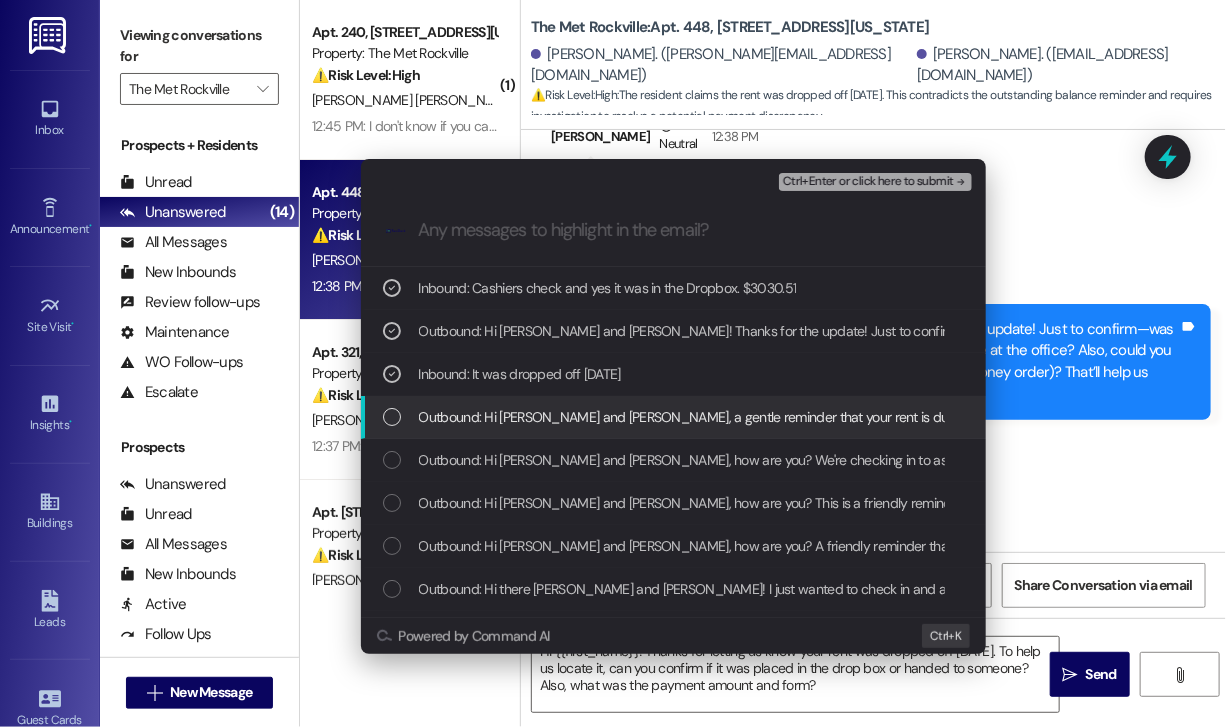 click on "Outbound: Hi [PERSON_NAME] and [PERSON_NAME], a gentle reminder that your rent is due and your current balance is $3030.51. Please pay your rent to avoid a late fee. Please let us know if you have any questions! If you've already paid, thank you for your patience!" at bounding box center (1193, 417) 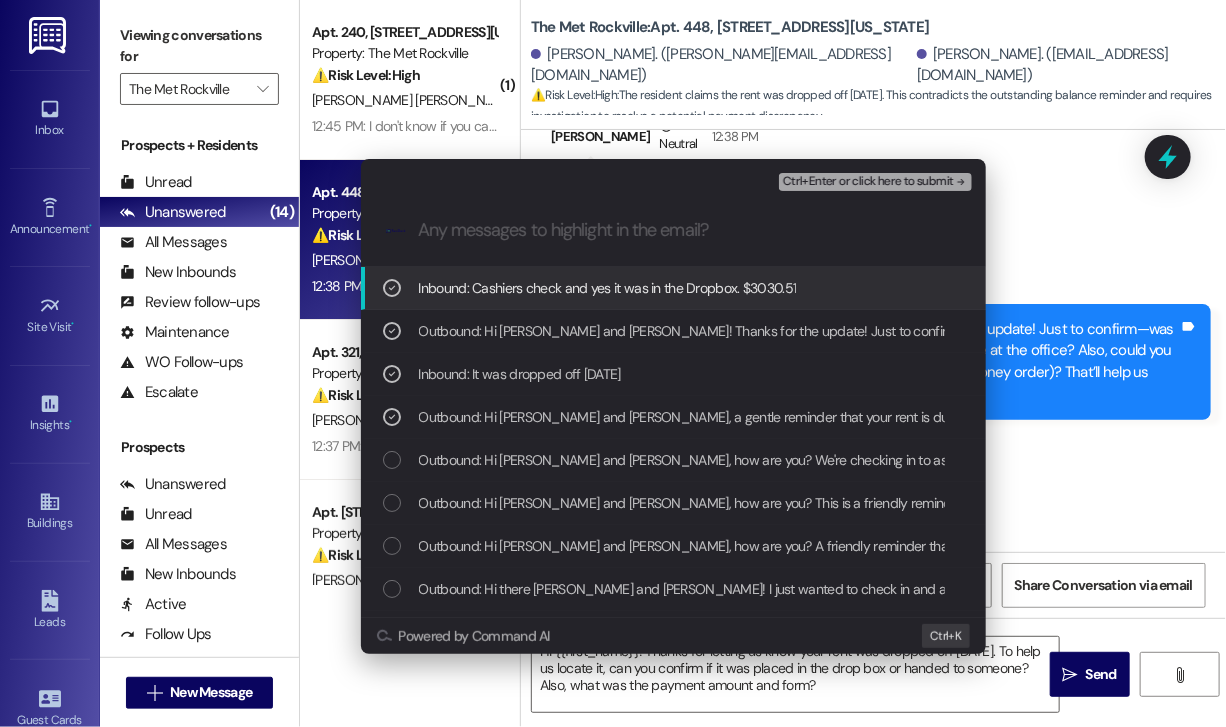 click on "Ctrl+Enter or click here to submit" at bounding box center (868, 182) 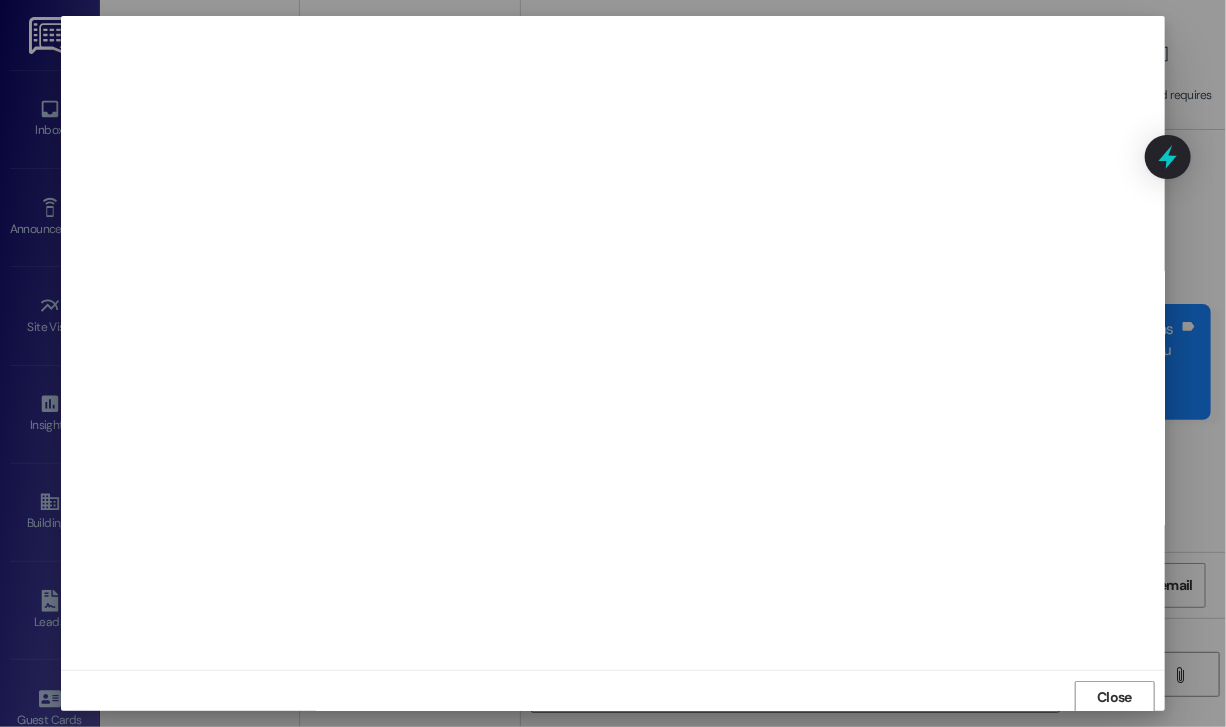 scroll, scrollTop: 2, scrollLeft: 0, axis: vertical 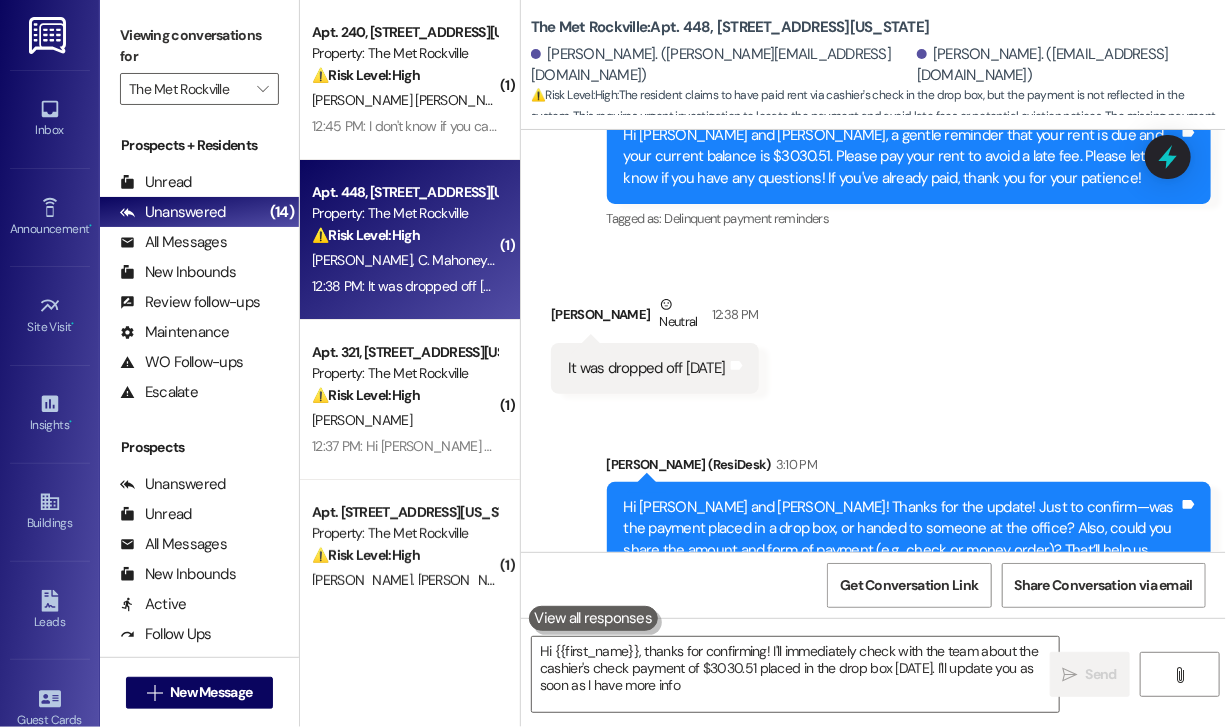 type on "Hi {{first_name}}, thanks for confirming! I'll immediately check with the team about the cashier's check payment of $3030.51 placed in the drop box [DATE]. I'll update you as soon as I have more info!" 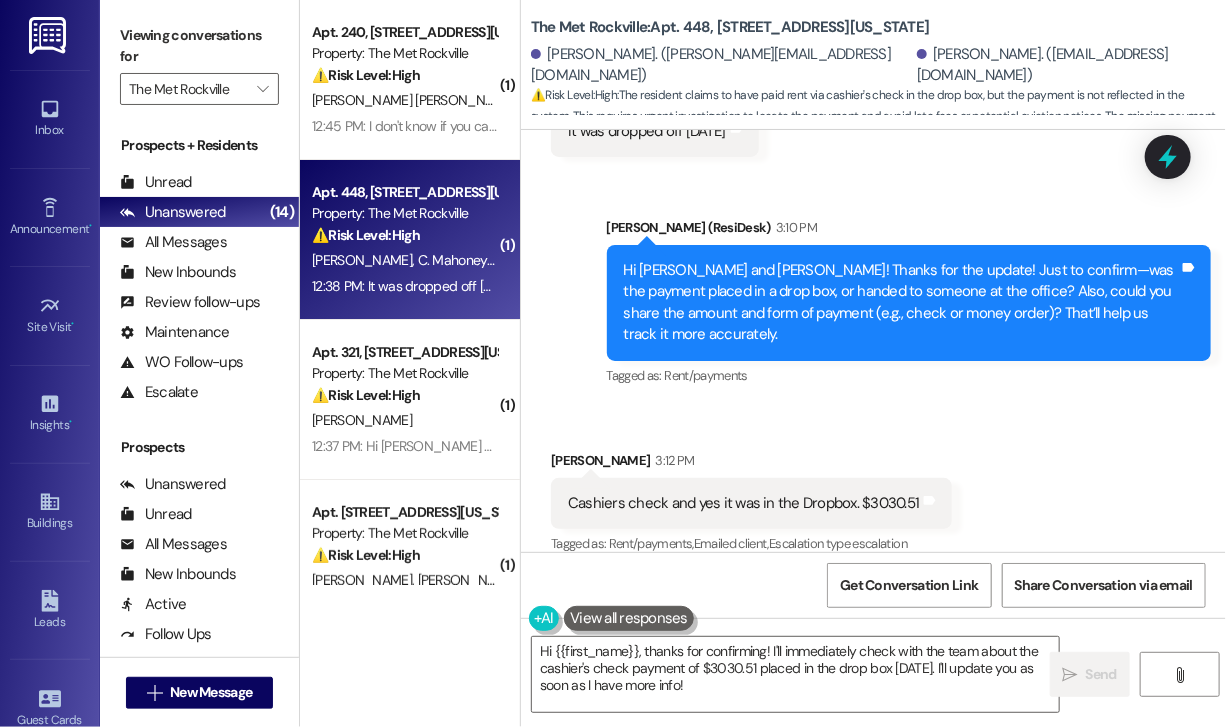 scroll, scrollTop: 1771, scrollLeft: 0, axis: vertical 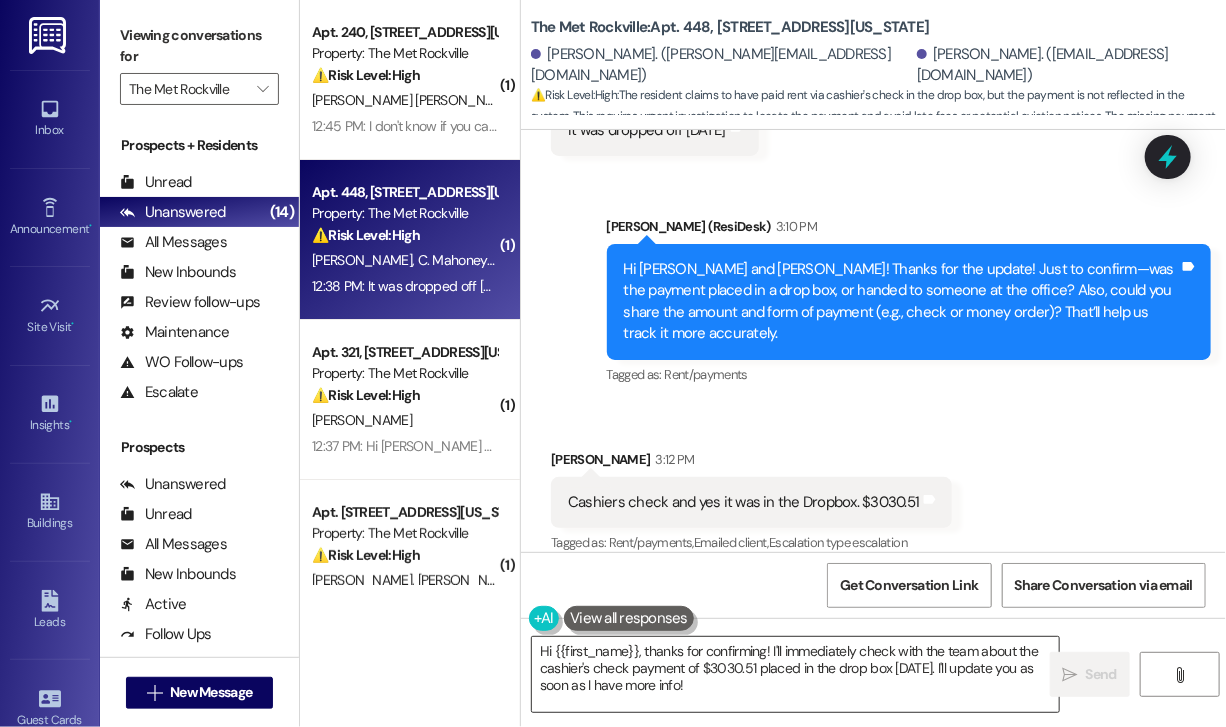 click on "Hi {{first_name}}, thanks for confirming! I'll immediately check with the team about the cashier's check payment of $3030.51 placed in the drop box [DATE]. I'll update you as soon as I have more info!" at bounding box center [795, 674] 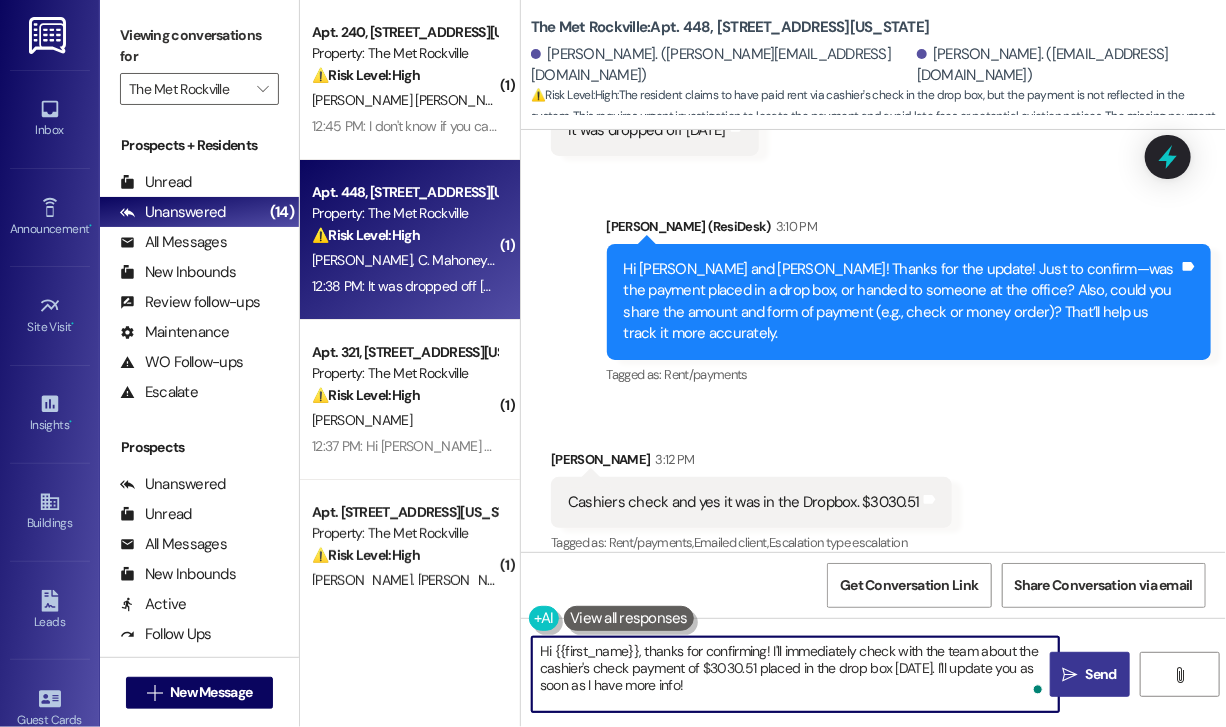 click on "Send" at bounding box center (1101, 674) 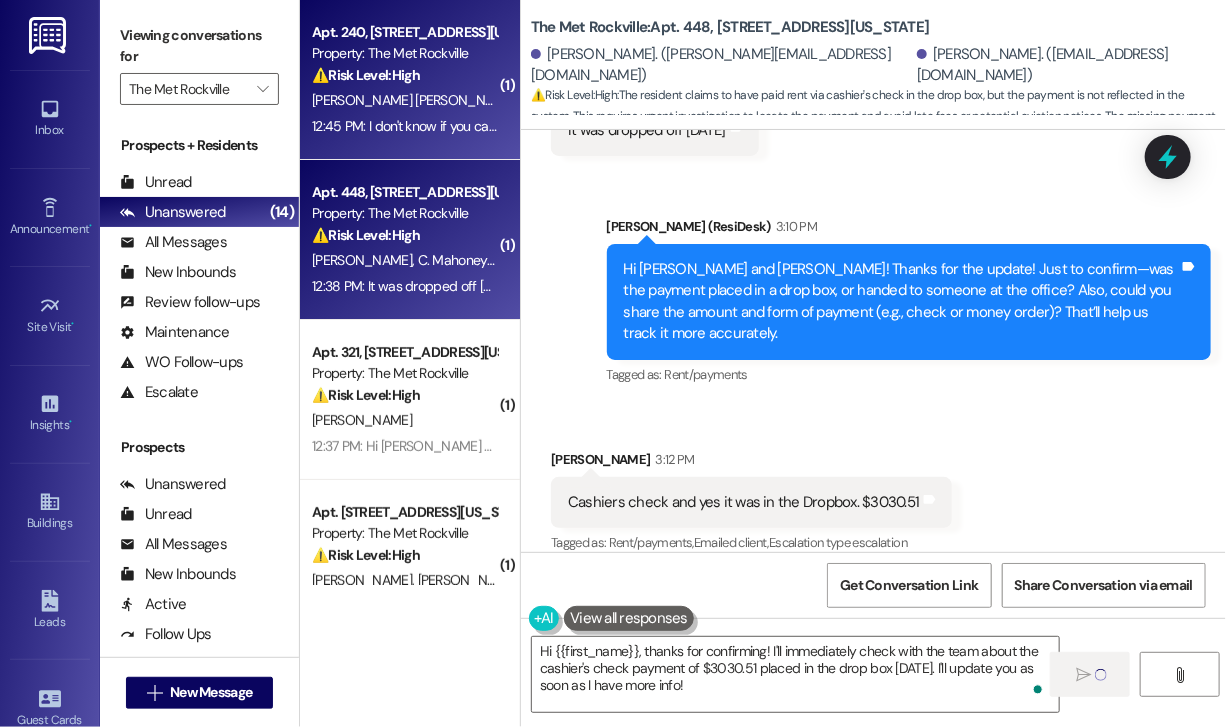 type 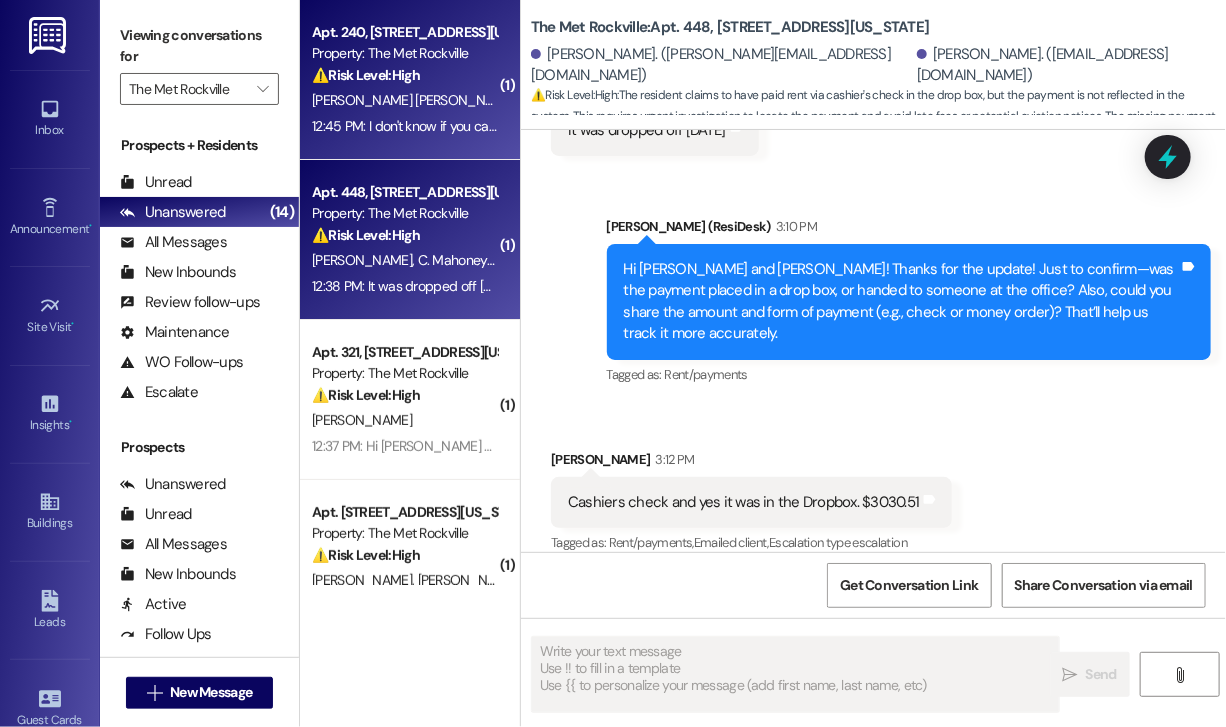 click on "12:45 PM: I don't know if you can read my message, but I left check for payment on the box [DATE] 12:45 PM: I don't know if you can read my message, but I left check for payment on the box [DATE]" at bounding box center (594, 126) 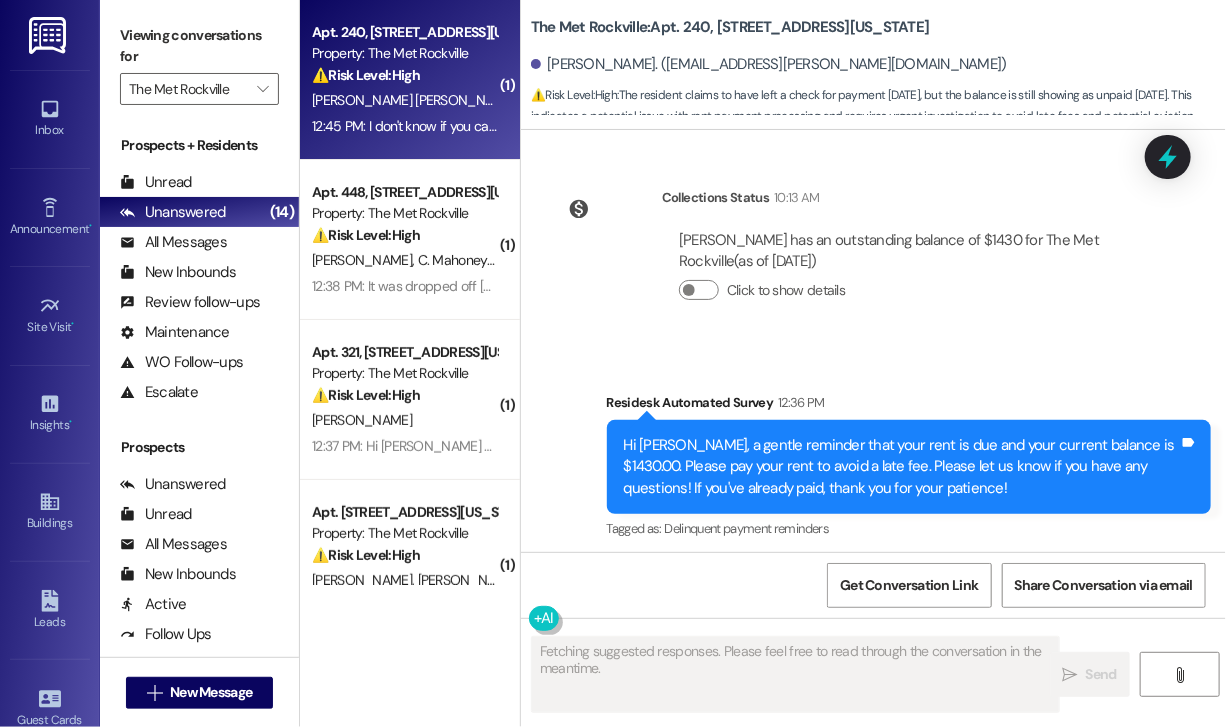 scroll, scrollTop: 3721, scrollLeft: 0, axis: vertical 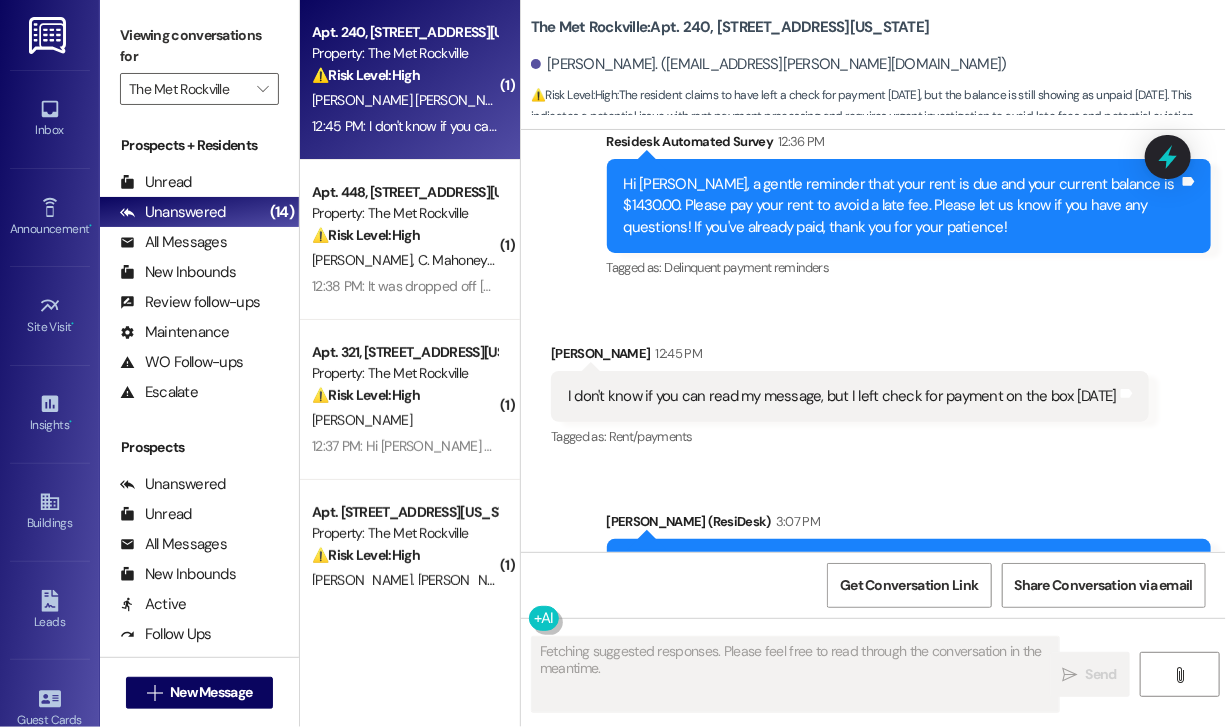 click on "Received via SMS [PERSON_NAME] 12:45 PM I don't know if you can read my message, but I left check for payment on the box [DATE] Tags and notes Tagged as:   Rent/payments Click to highlight conversations about Rent/payments" at bounding box center [873, 382] 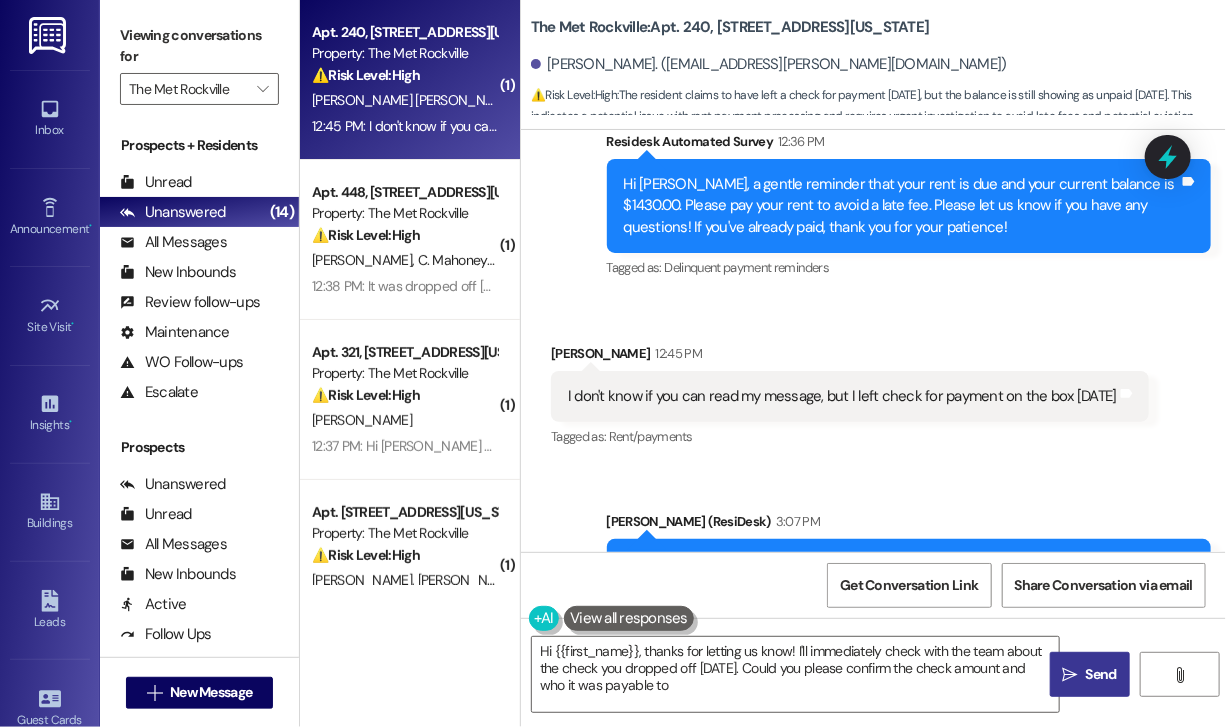 type on "Hi {{first_name}}, thanks for letting us know! I'll immediately check with the team about the check you dropped off [DATE]. Could you please confirm the check amount and who it was payable to?" 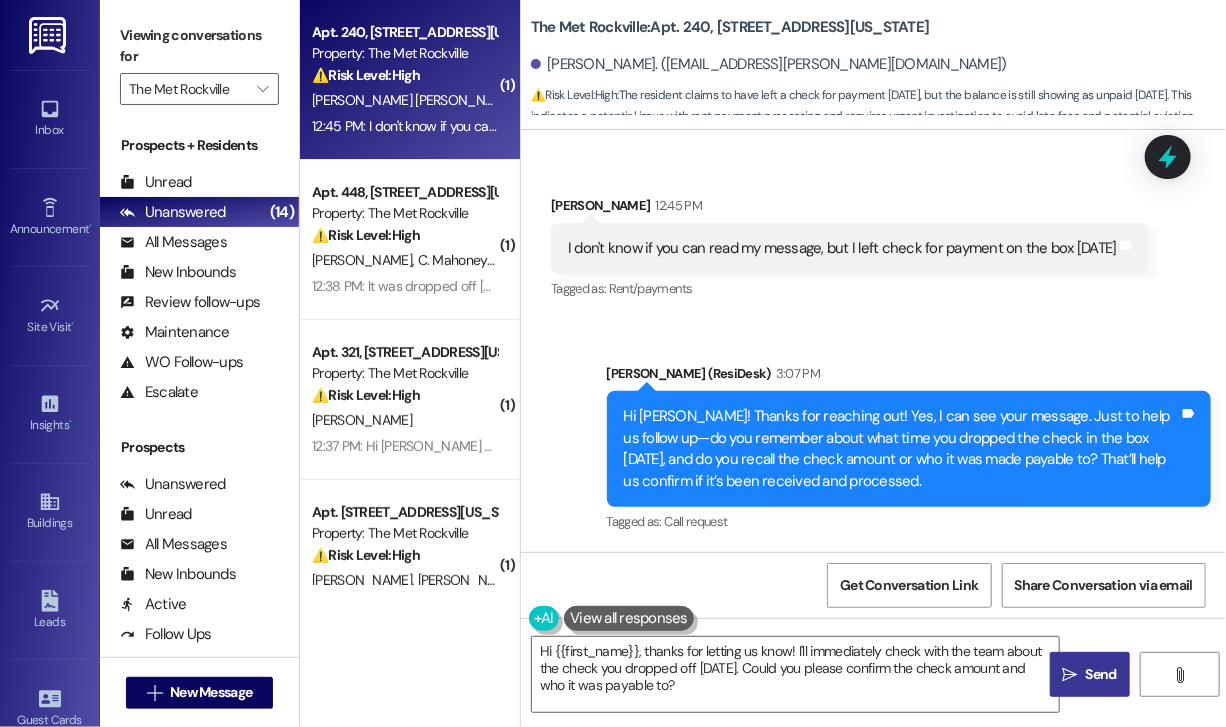 scroll, scrollTop: 3955, scrollLeft: 0, axis: vertical 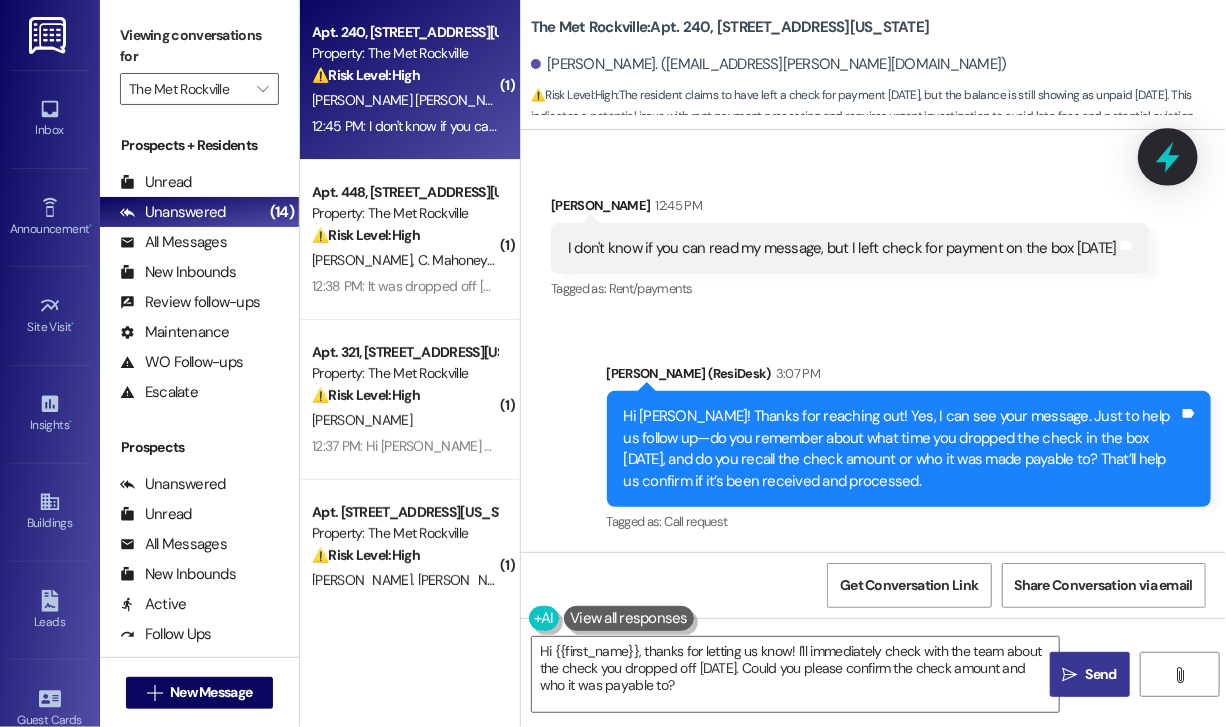 click 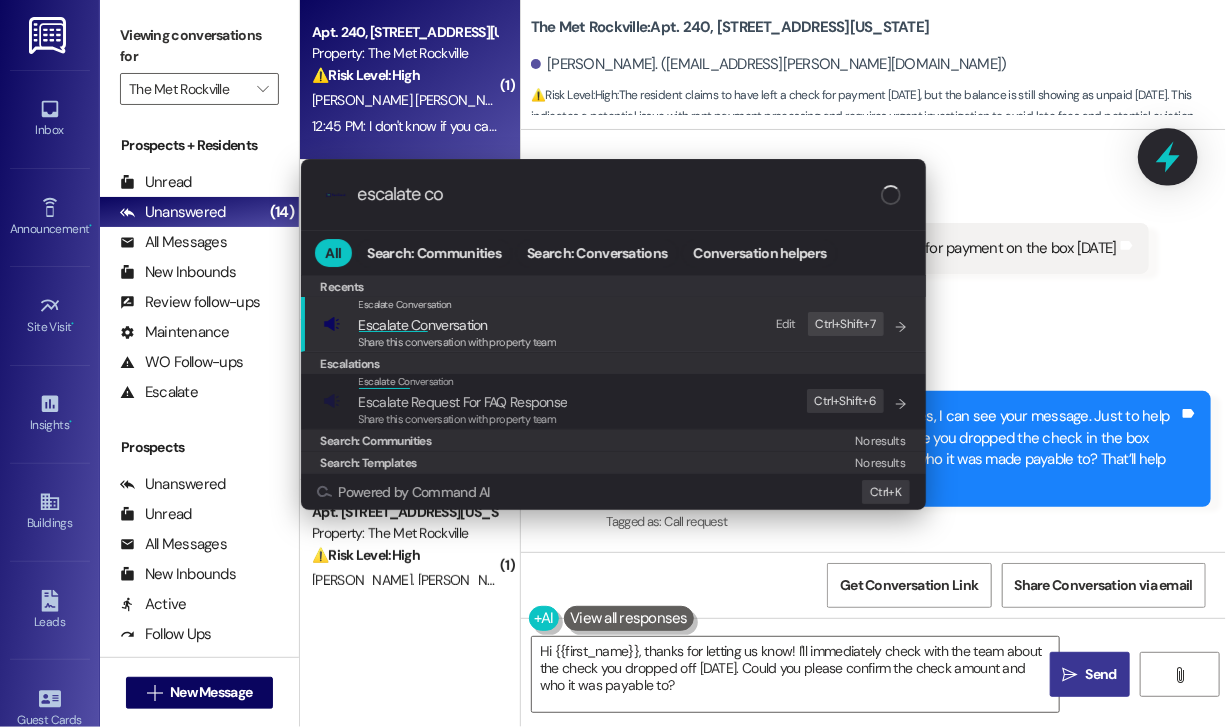 type on "escalate con" 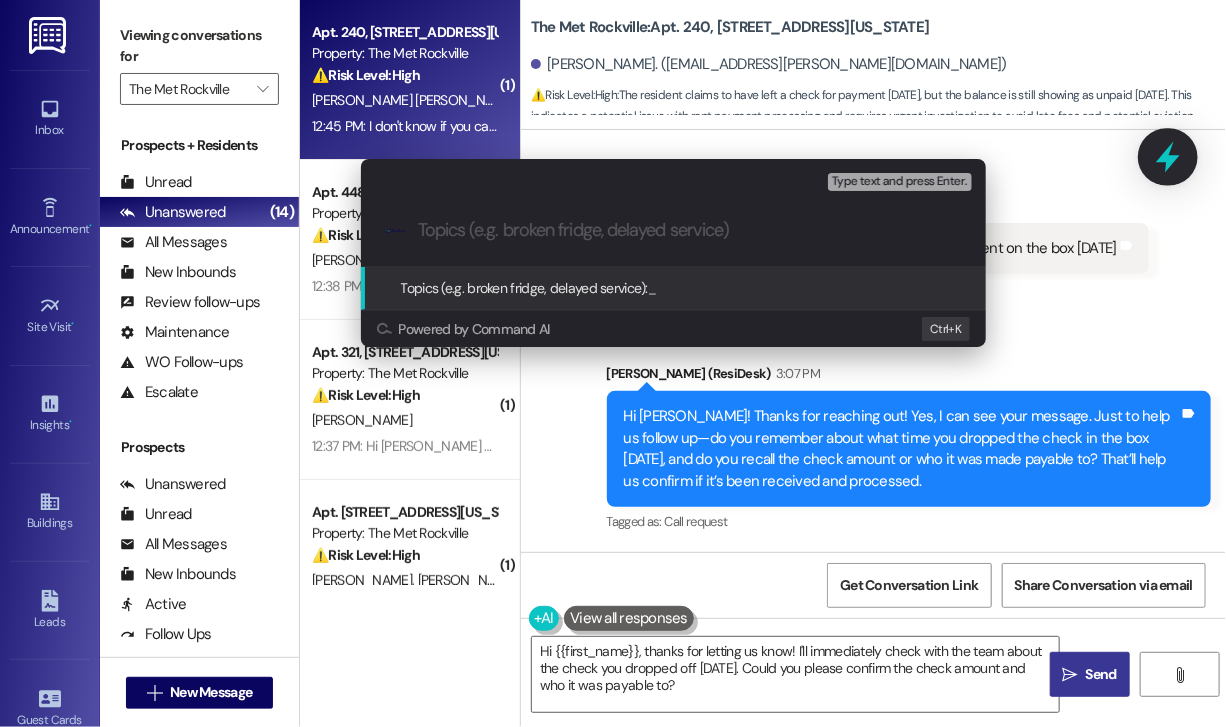 paste on "Request For Payment Receipt Confirmation" 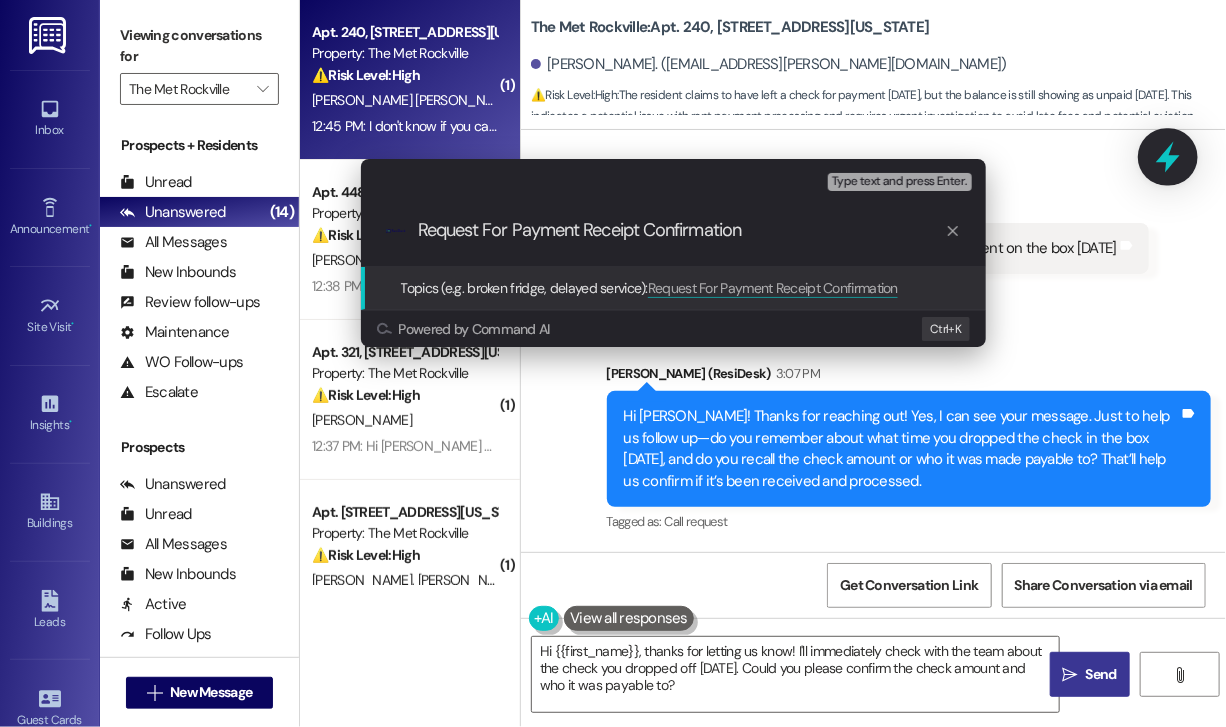 type 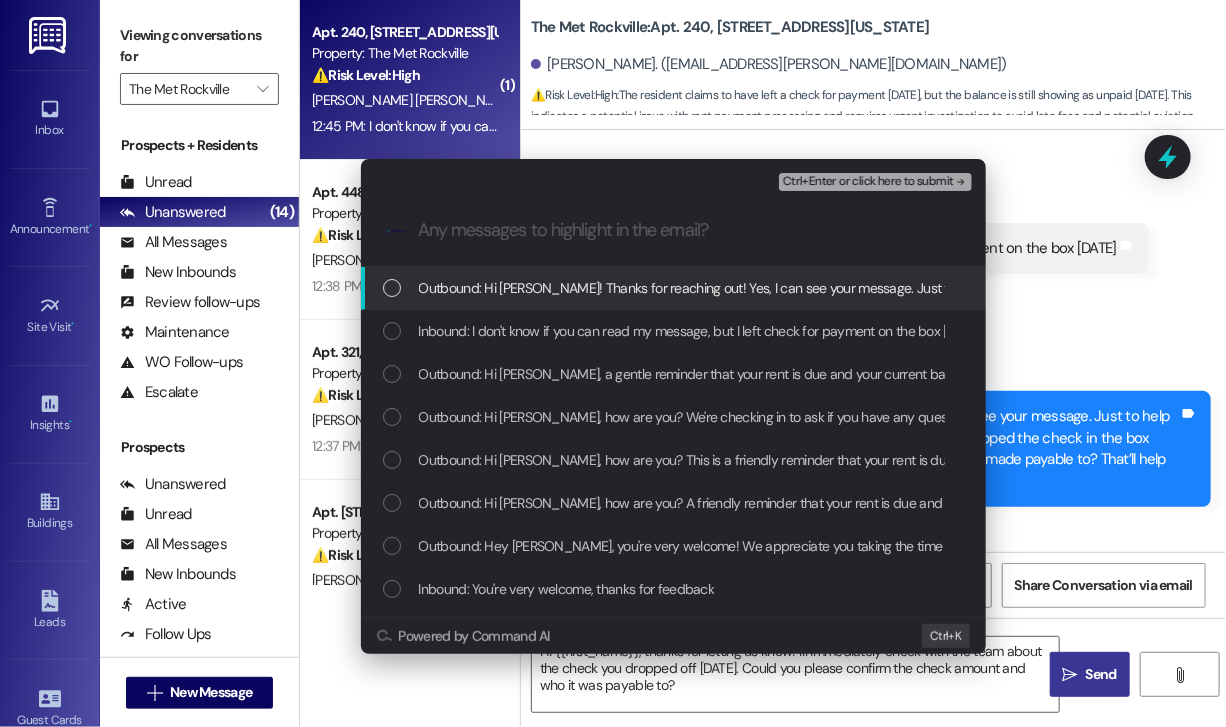 click on "Outbound: Hi [PERSON_NAME]! Thanks for reaching out! Yes, I can see your message. Just to help us follow up—do you remember about what time you dropped the check in the box [DATE], and do you recall the check amount or who it was made payable to? That’ll help us confirm if it’s been received and processed." at bounding box center [1338, 288] 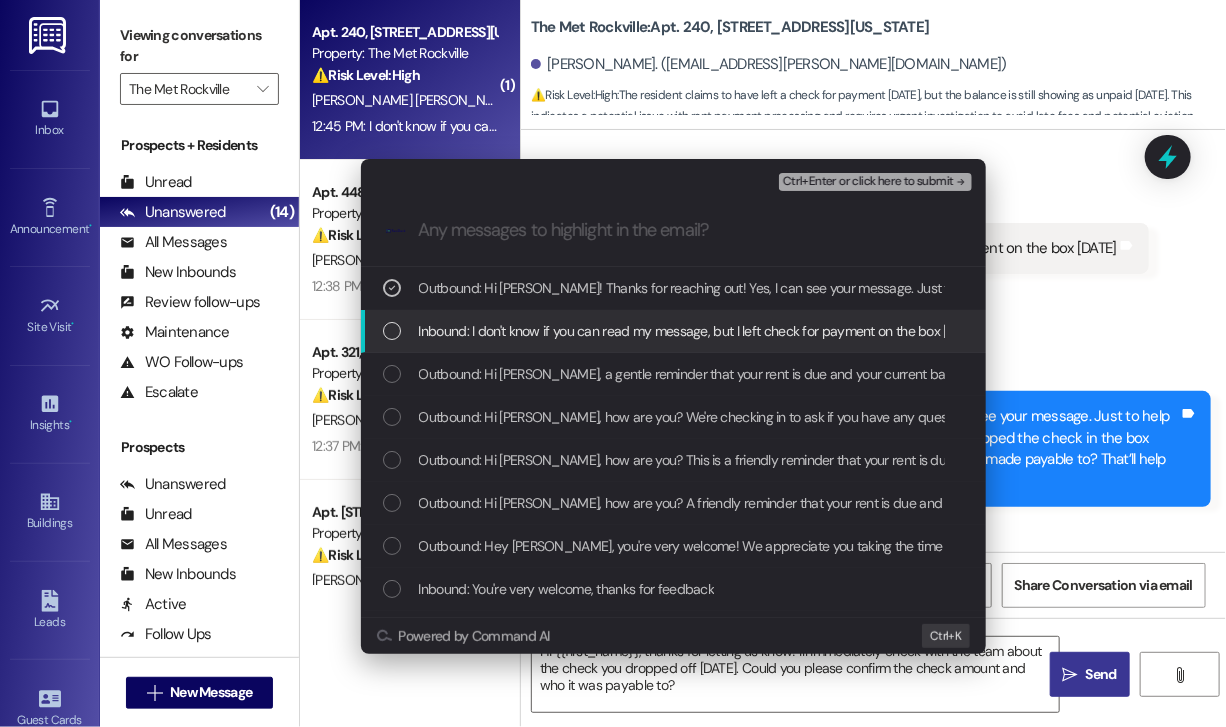 click on "Inbound: I don't know if you can read my message, but I left check for payment on the box [DATE]" at bounding box center [700, 331] 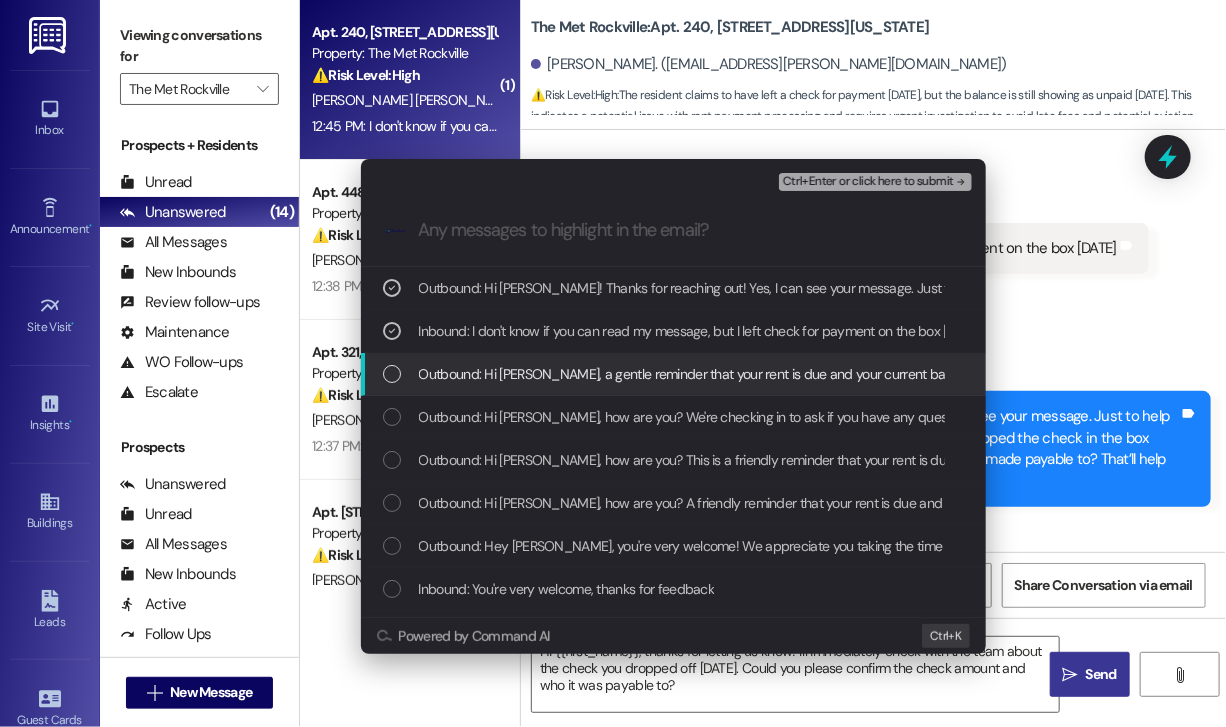 click on "Outbound: Hi [PERSON_NAME], a gentle reminder that your rent is due and your current balance is $1430.00. Please pay your rent to avoid a late fee. Please let us know if you have any questions! If you've already paid, thank you for your patience!" at bounding box center [1128, 374] 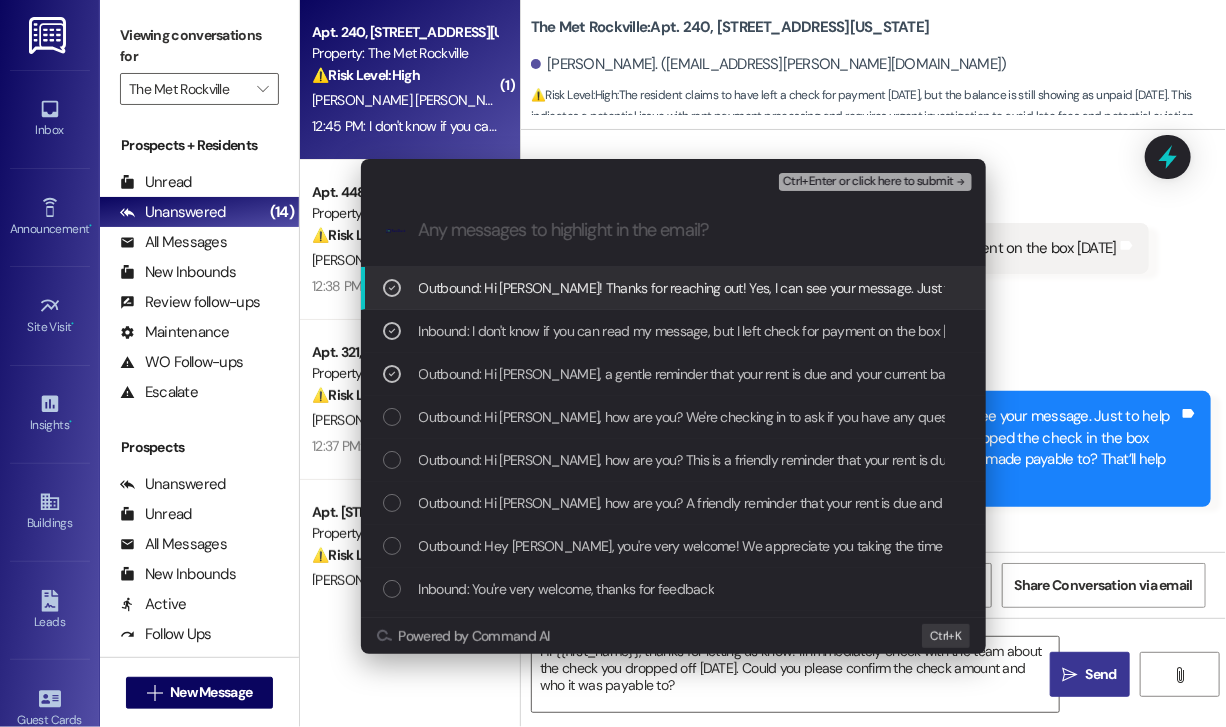 click on "Ctrl+Enter or click here to submit" at bounding box center (868, 182) 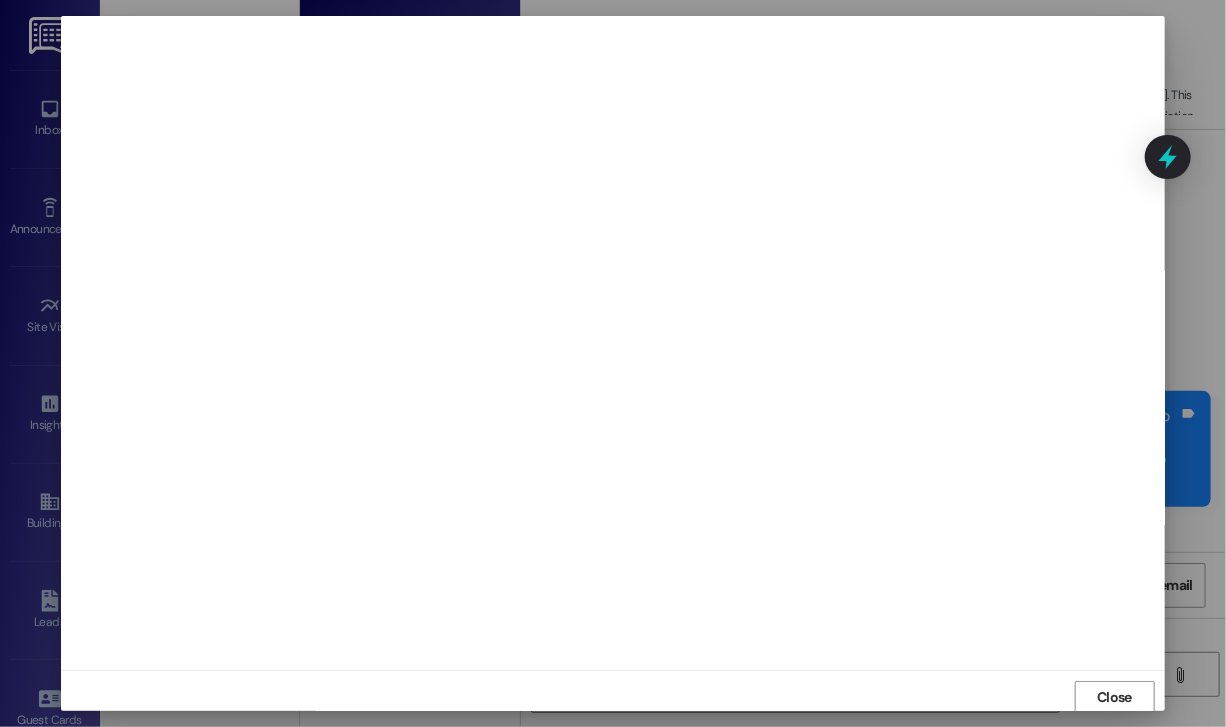 scroll, scrollTop: 2, scrollLeft: 0, axis: vertical 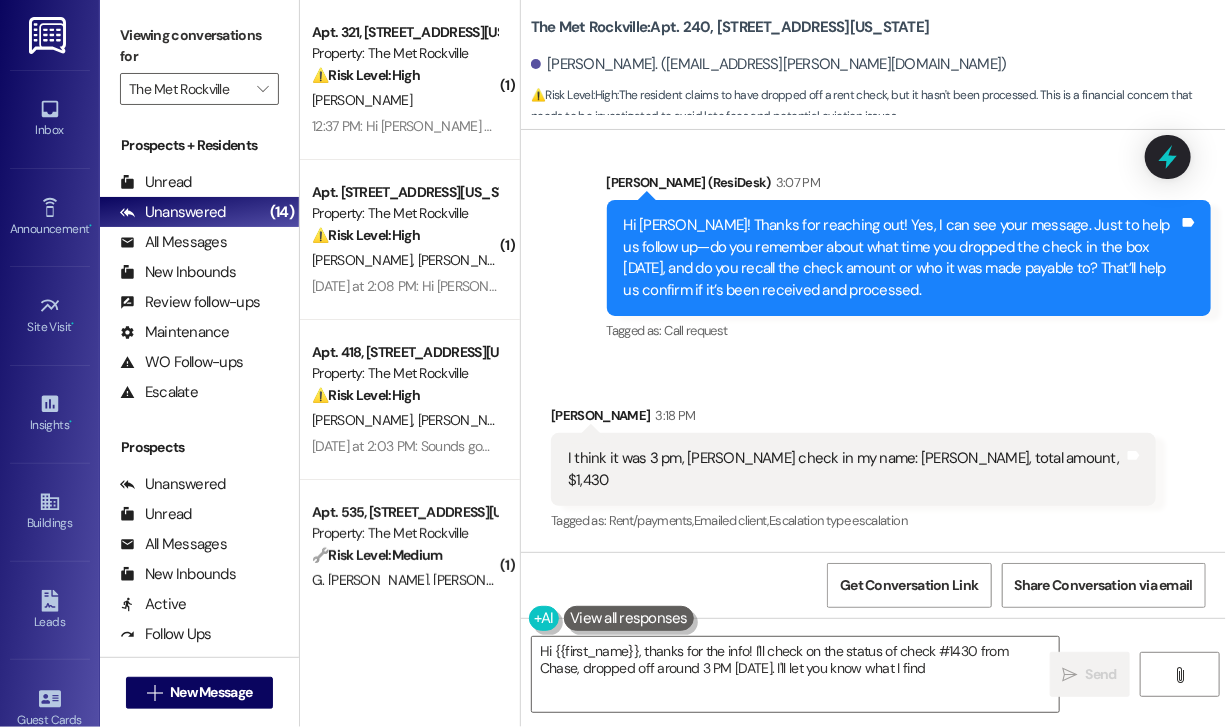 type on "Hi {{first_name}}, thanks for the info! I'll check on the status of check #1430 from Chase, dropped off around 3 PM [DATE]. I'll let you know what I find!" 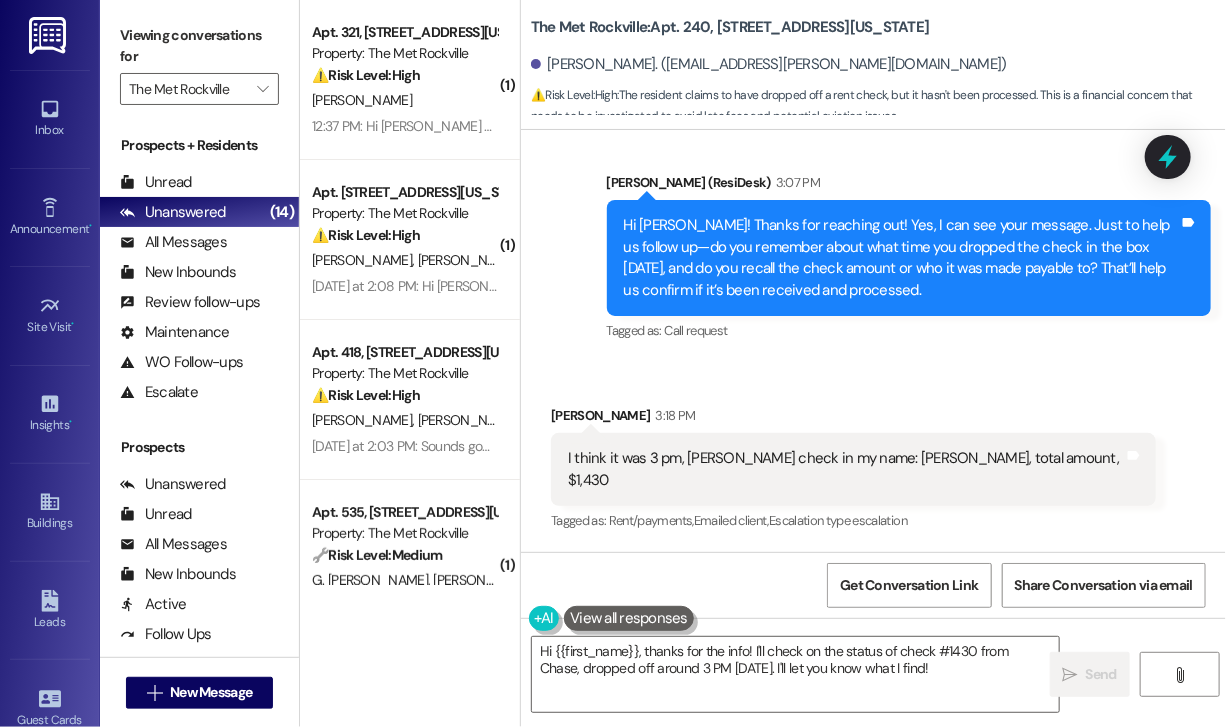 click on "Sent via SMS [PERSON_NAME]  (ResiDesk) 3:07 PM Hi [PERSON_NAME]! Thanks for reaching out! Yes, I can see your message. Just to help us follow up—do you remember about what time you dropped the check in the box [DATE], and do you recall the check amount or who it was made payable to? That’ll help us confirm if it’s been received and processed. Tags and notes Tagged as:   Call request Click to highlight conversations about Call request" at bounding box center [873, 243] 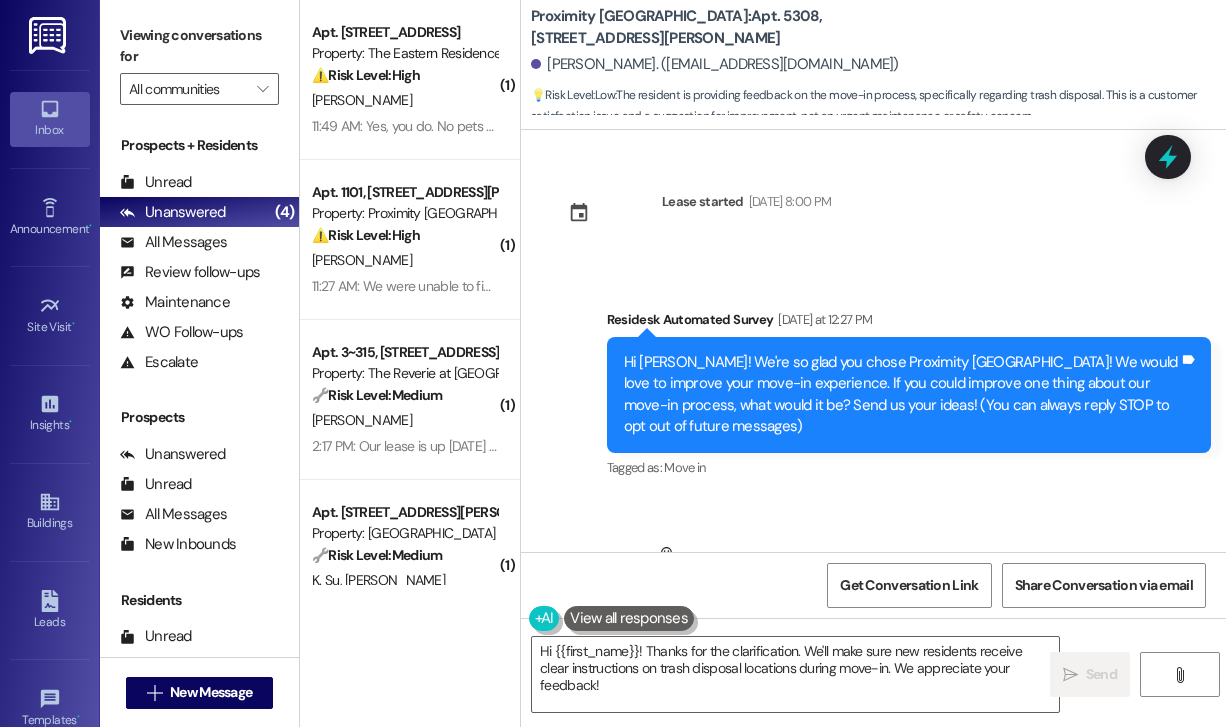 scroll, scrollTop: 0, scrollLeft: 0, axis: both 